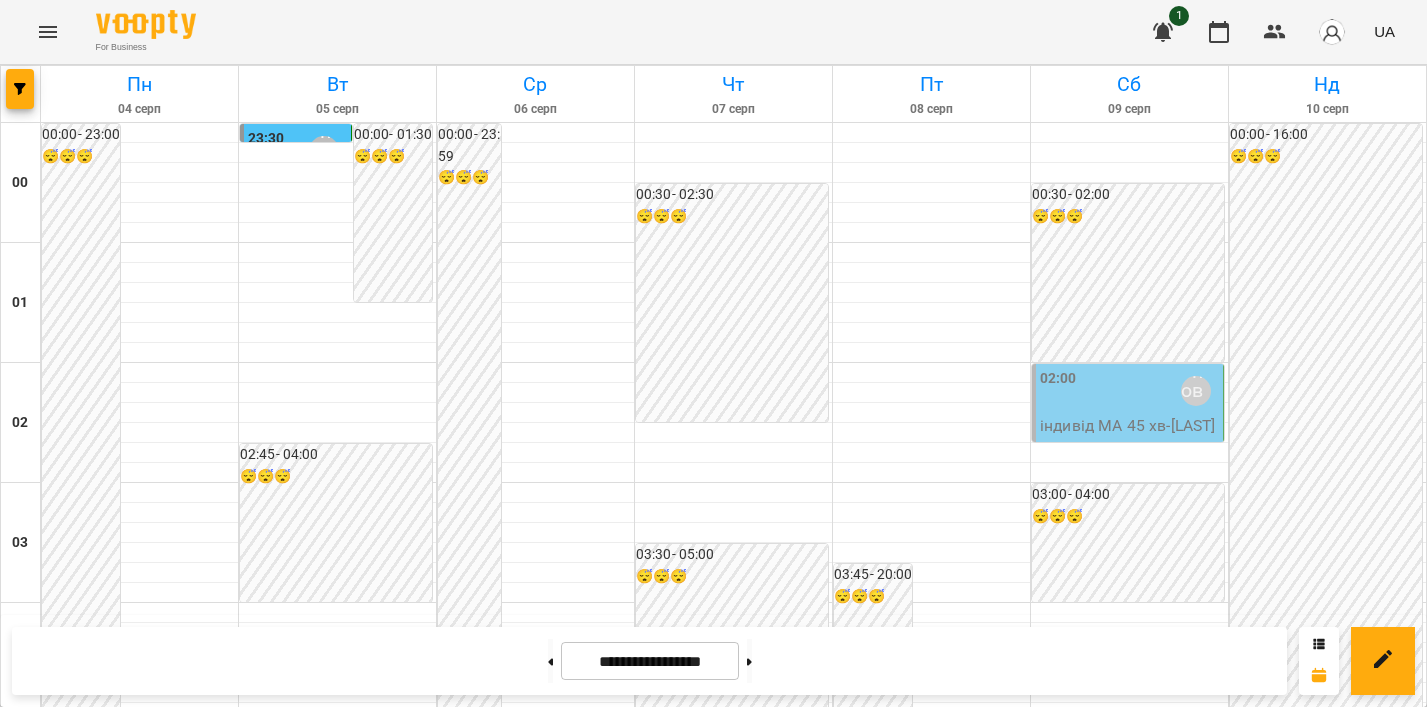 scroll, scrollTop: 0, scrollLeft: 0, axis: both 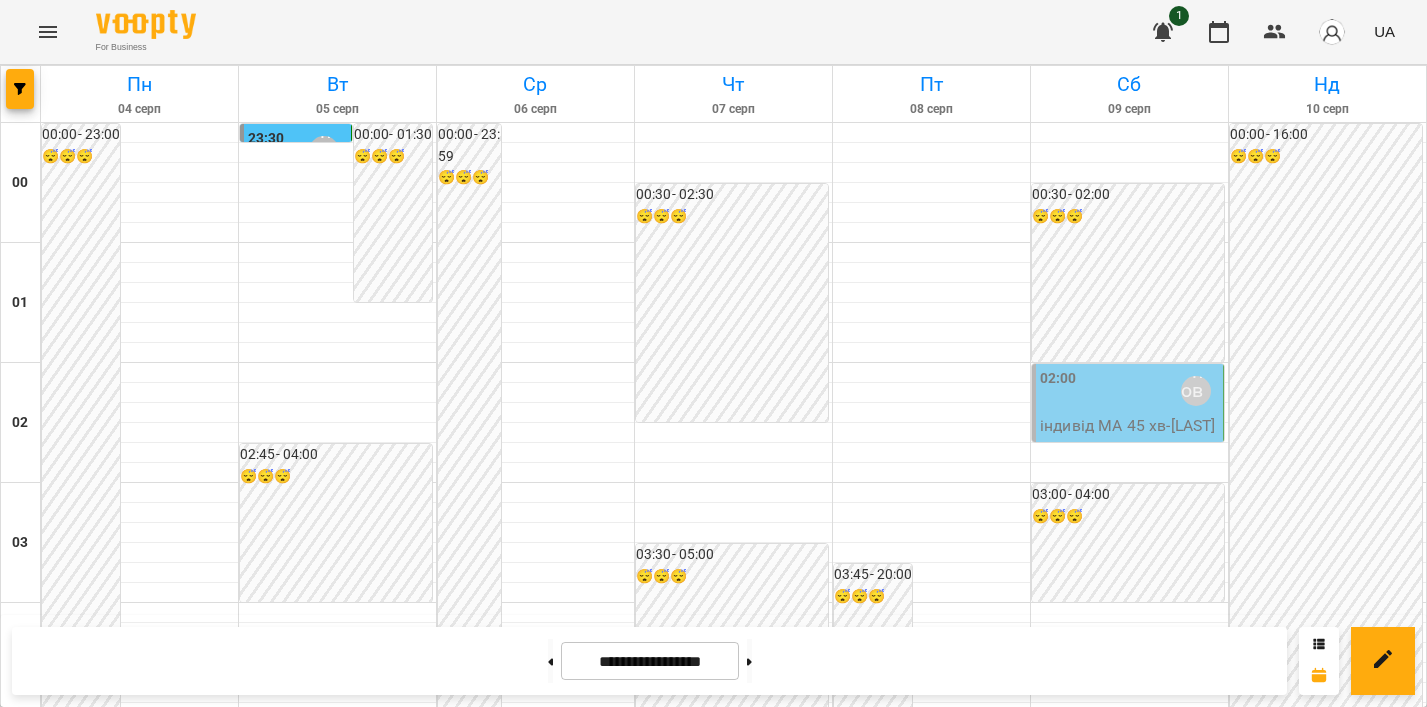 click on "[TIME] [LAST] [FIRST]" at bounding box center (971, 2311) 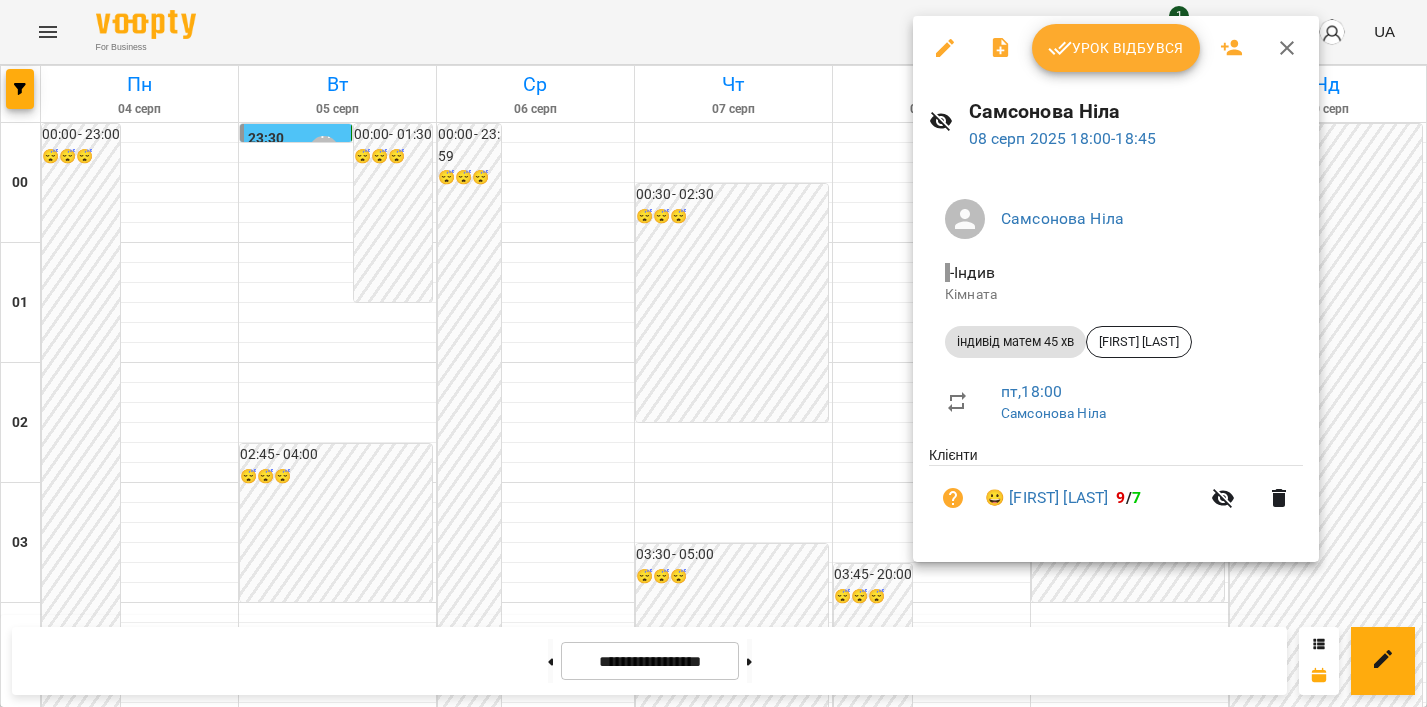 click 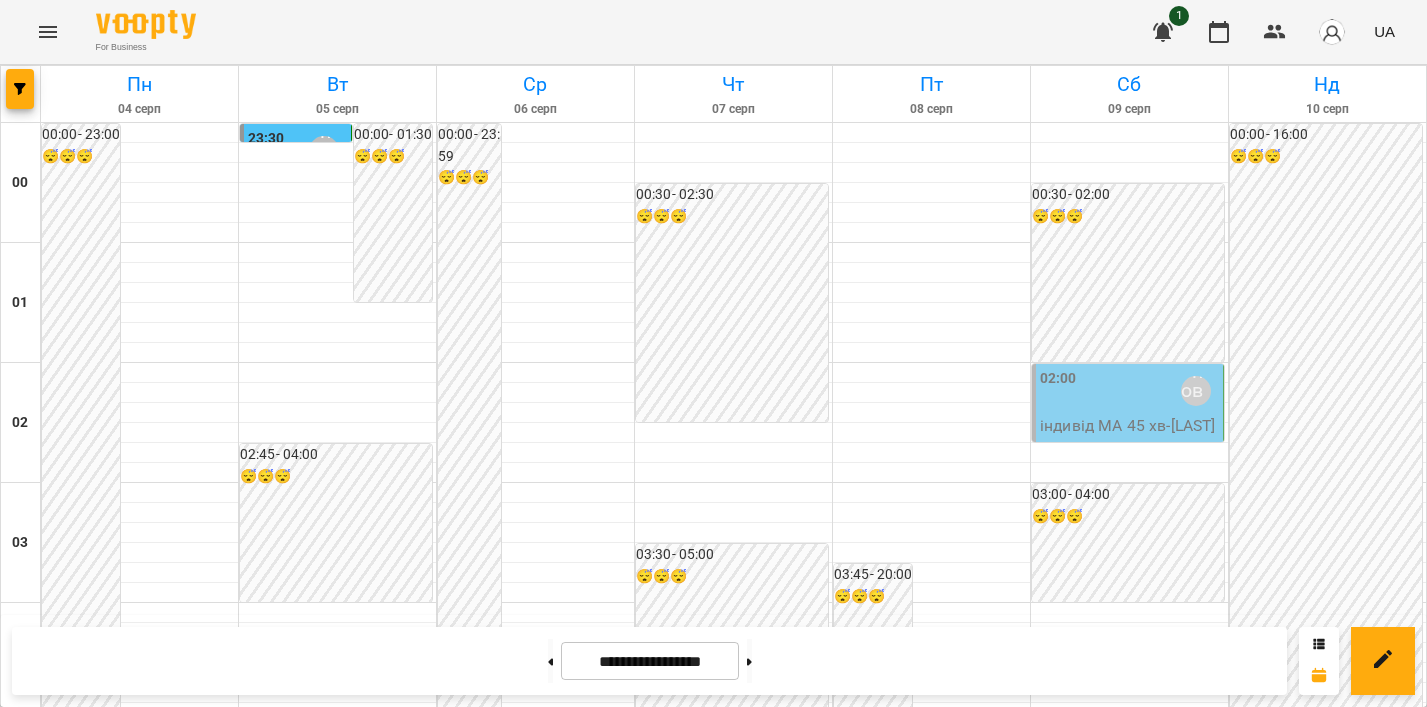 click on "[FIRST] [LAST]" at bounding box center [965, 2357] 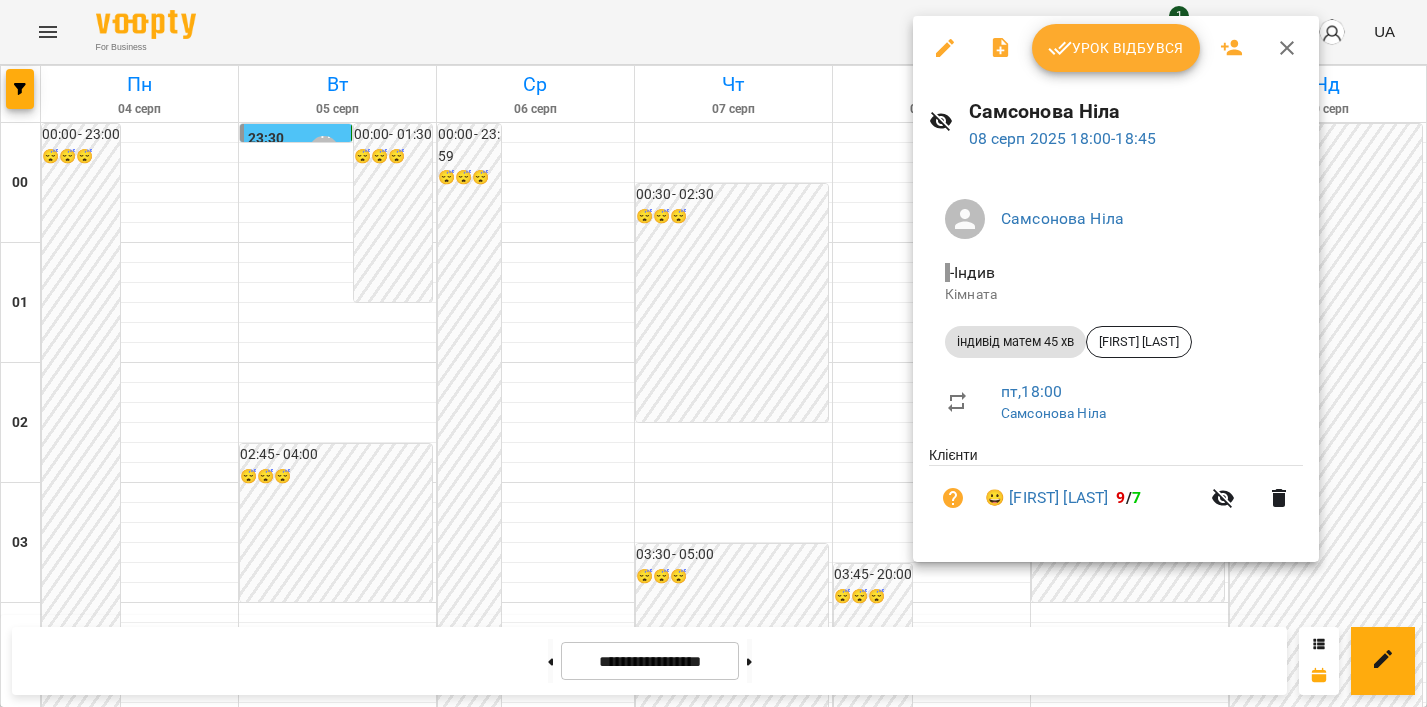 click 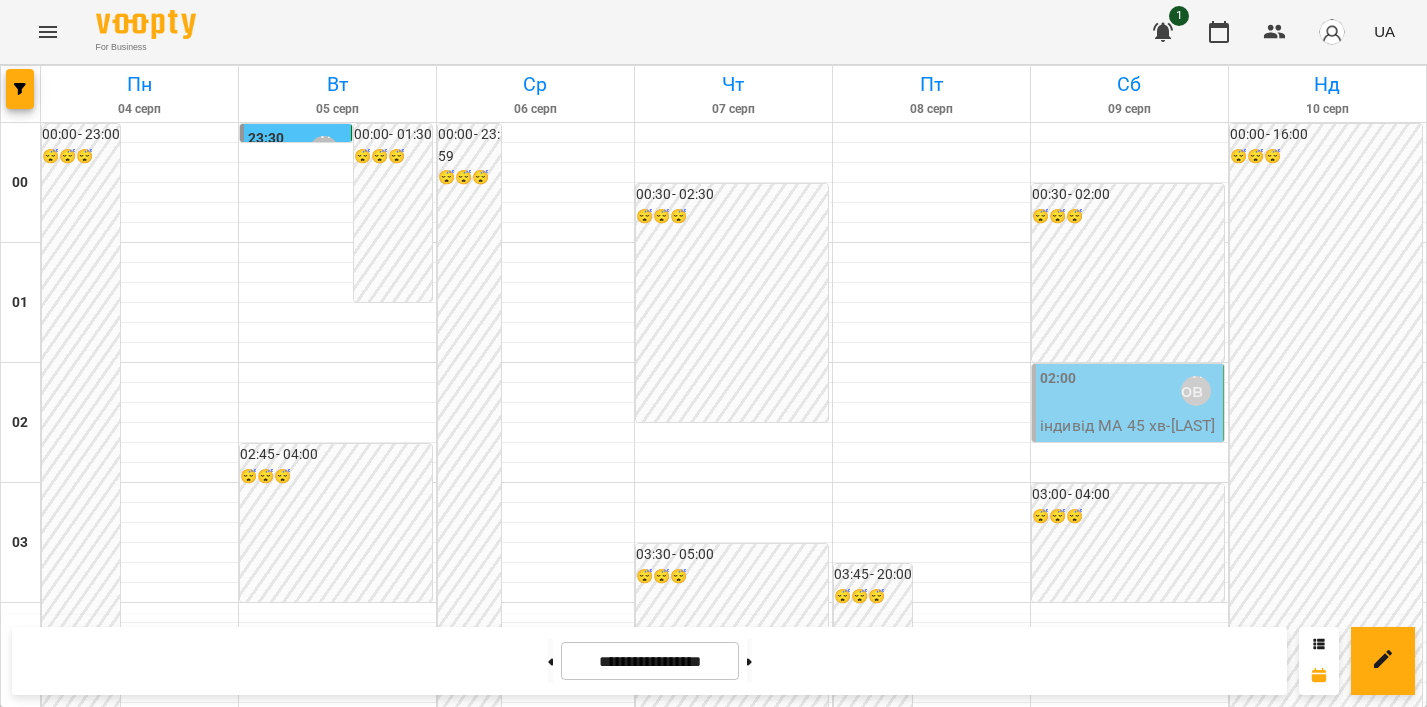 click 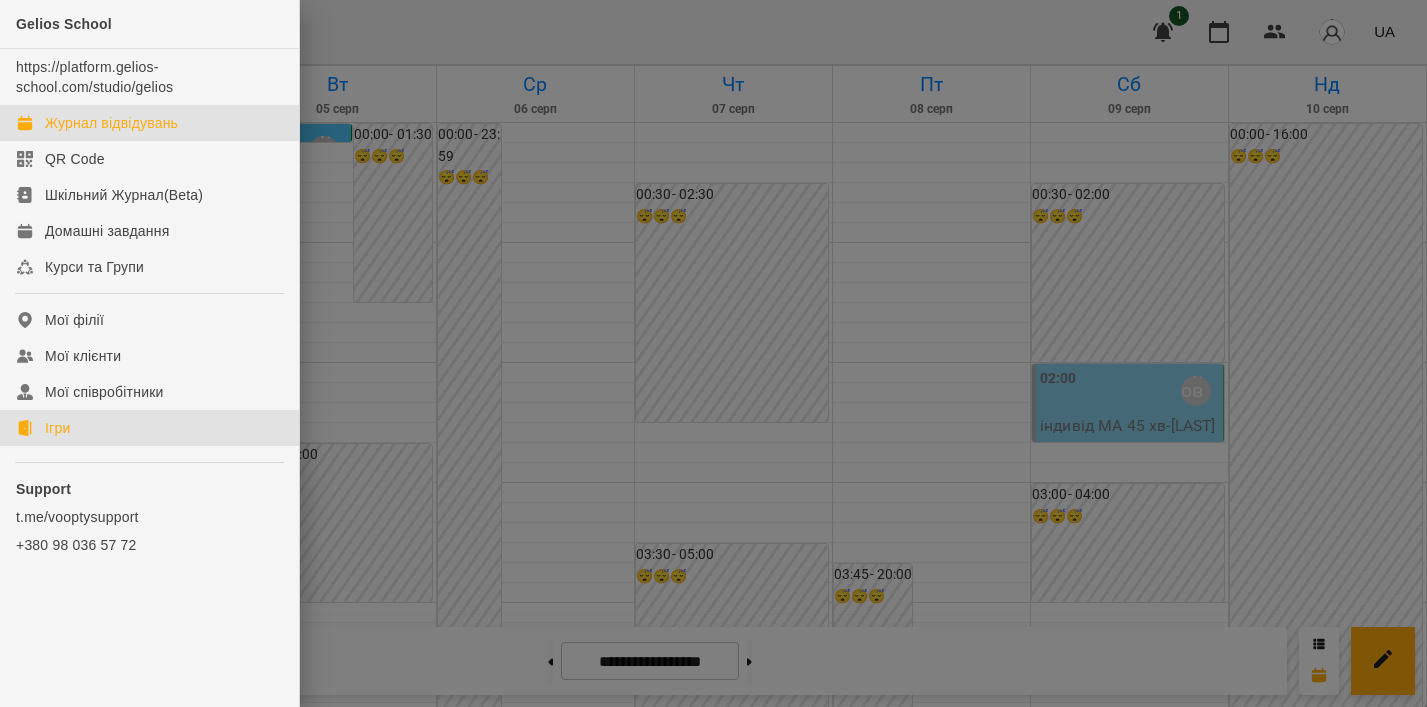 click on "Ігри" at bounding box center [57, 428] 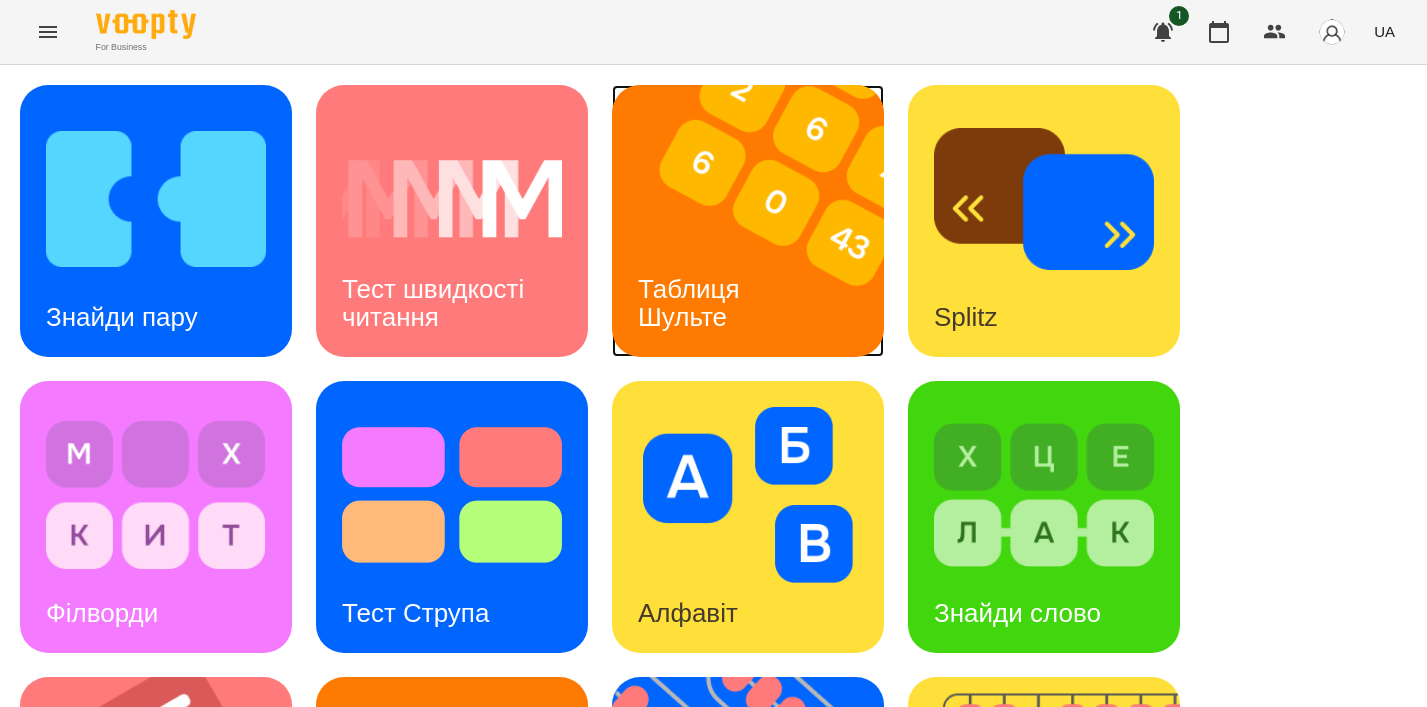 click at bounding box center [760, 221] 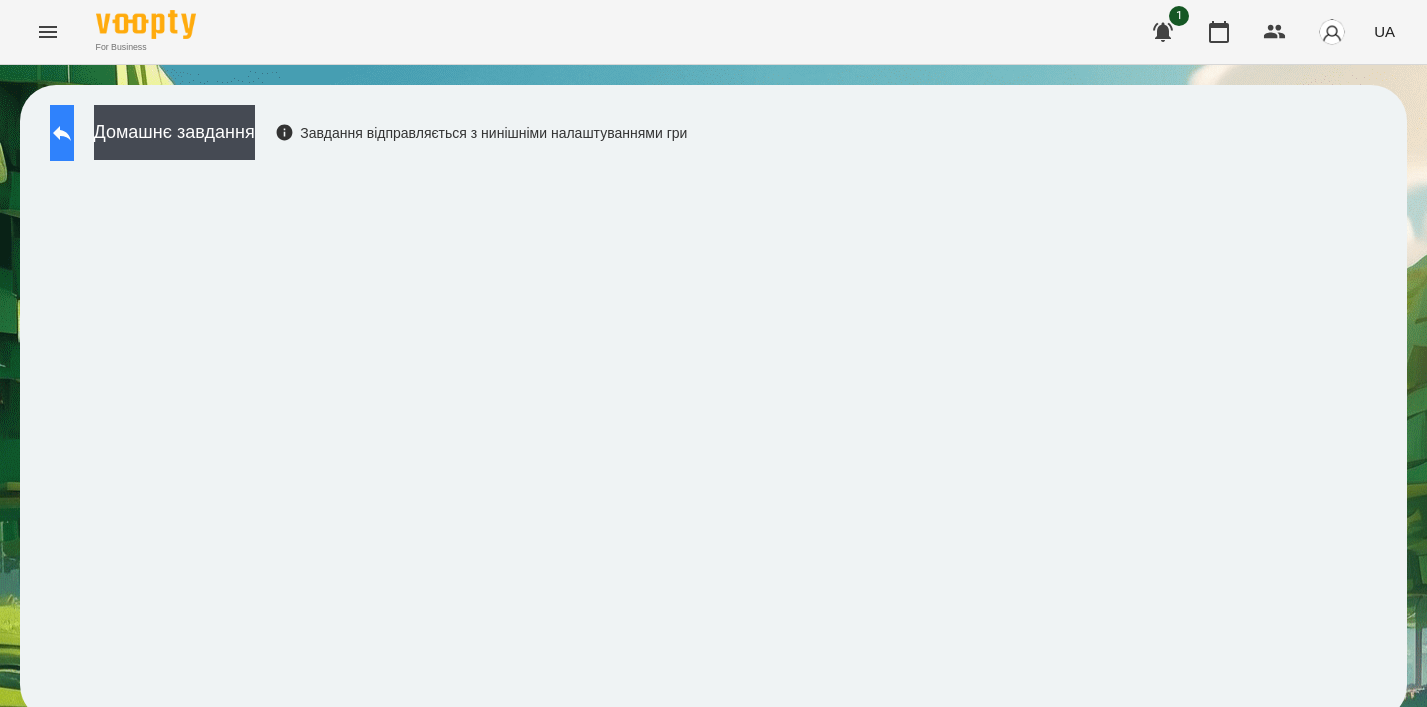 click at bounding box center [62, 133] 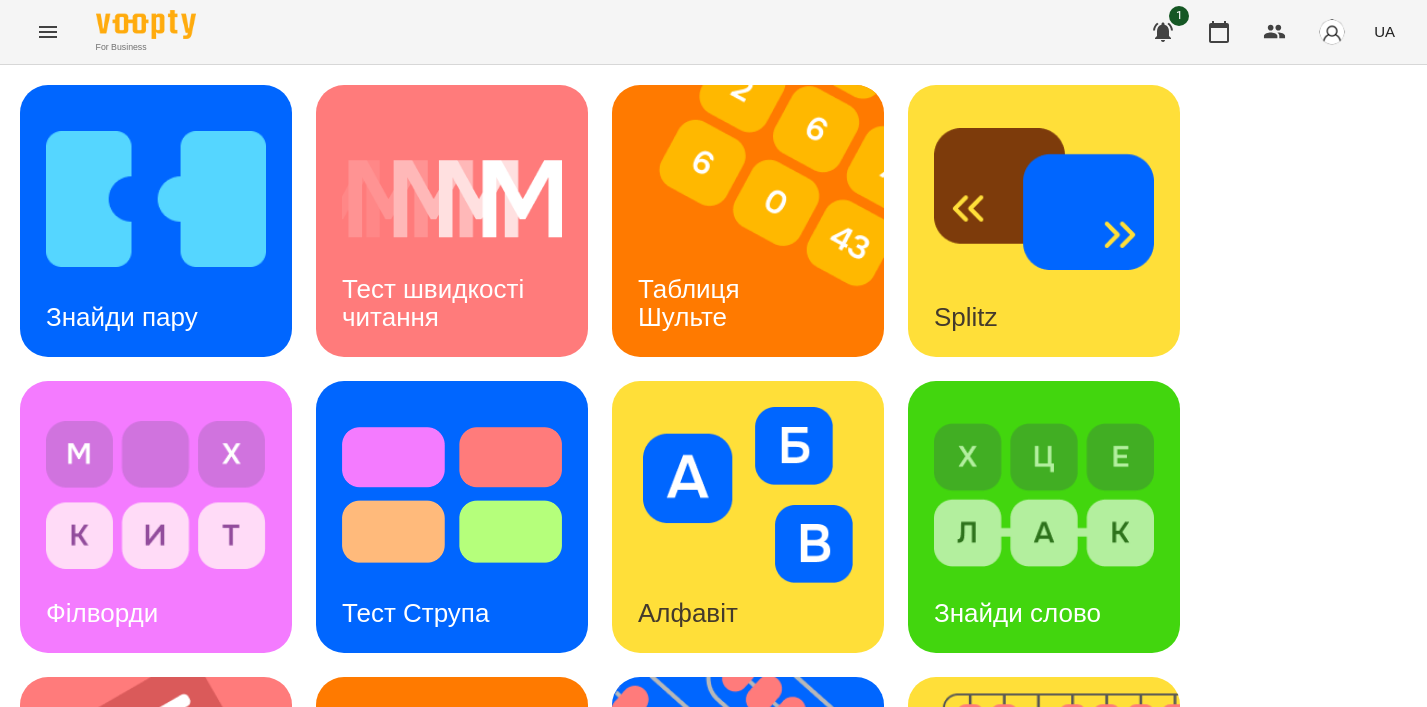 scroll, scrollTop: 766, scrollLeft: 0, axis: vertical 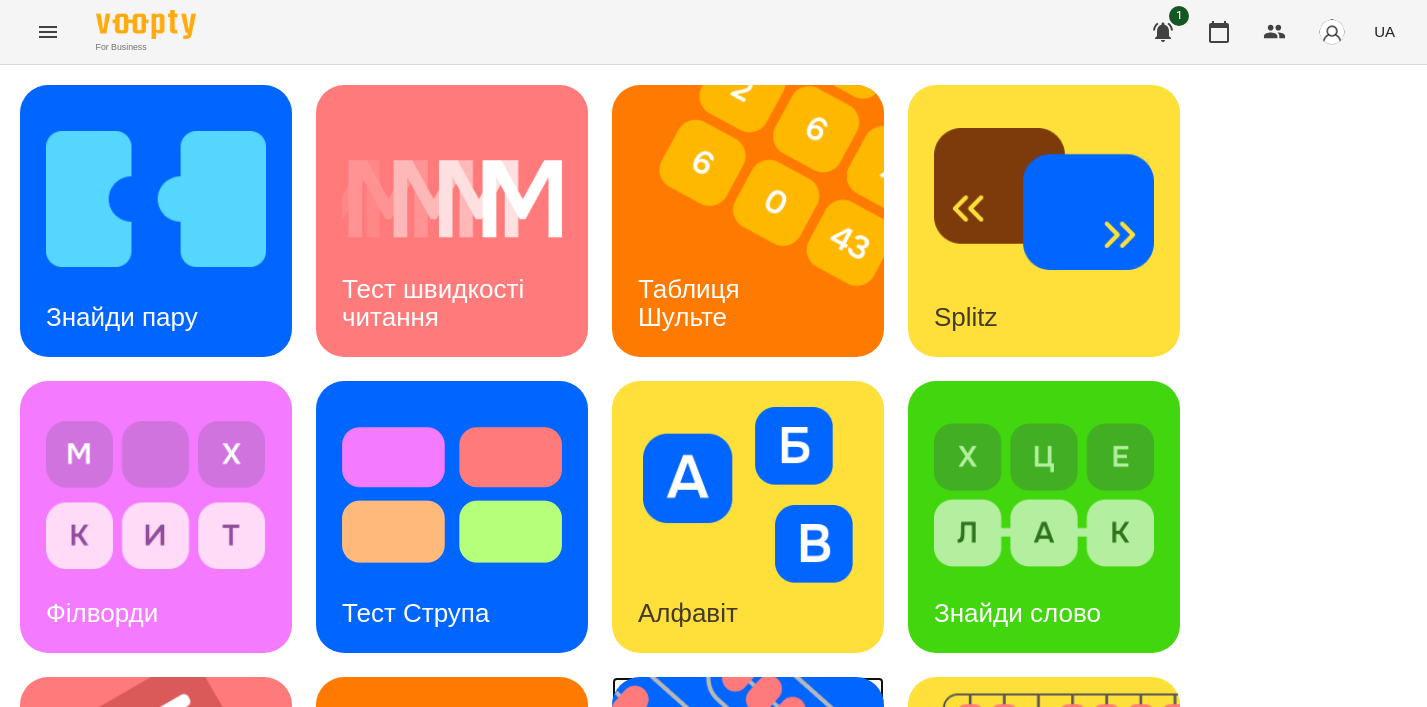 click on "Флешкарти" at bounding box center (706, 909) 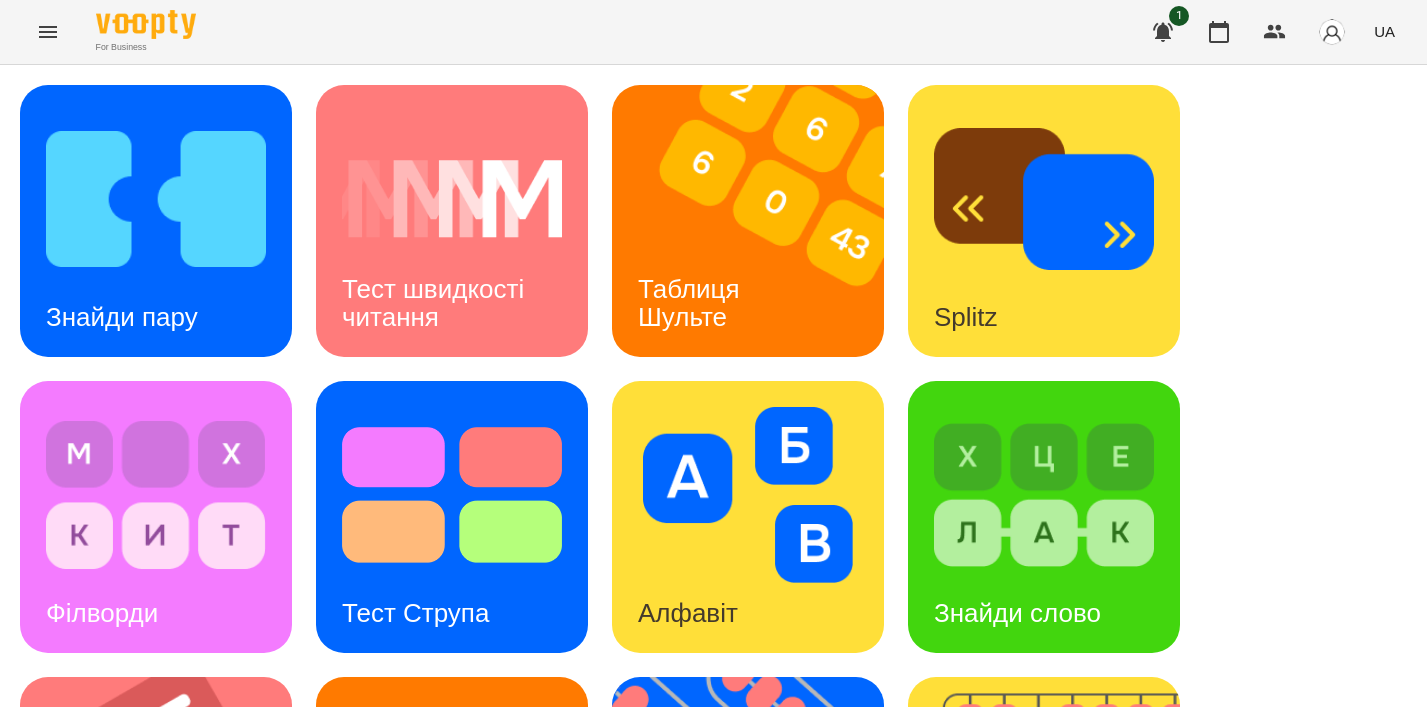 scroll, scrollTop: 0, scrollLeft: 0, axis: both 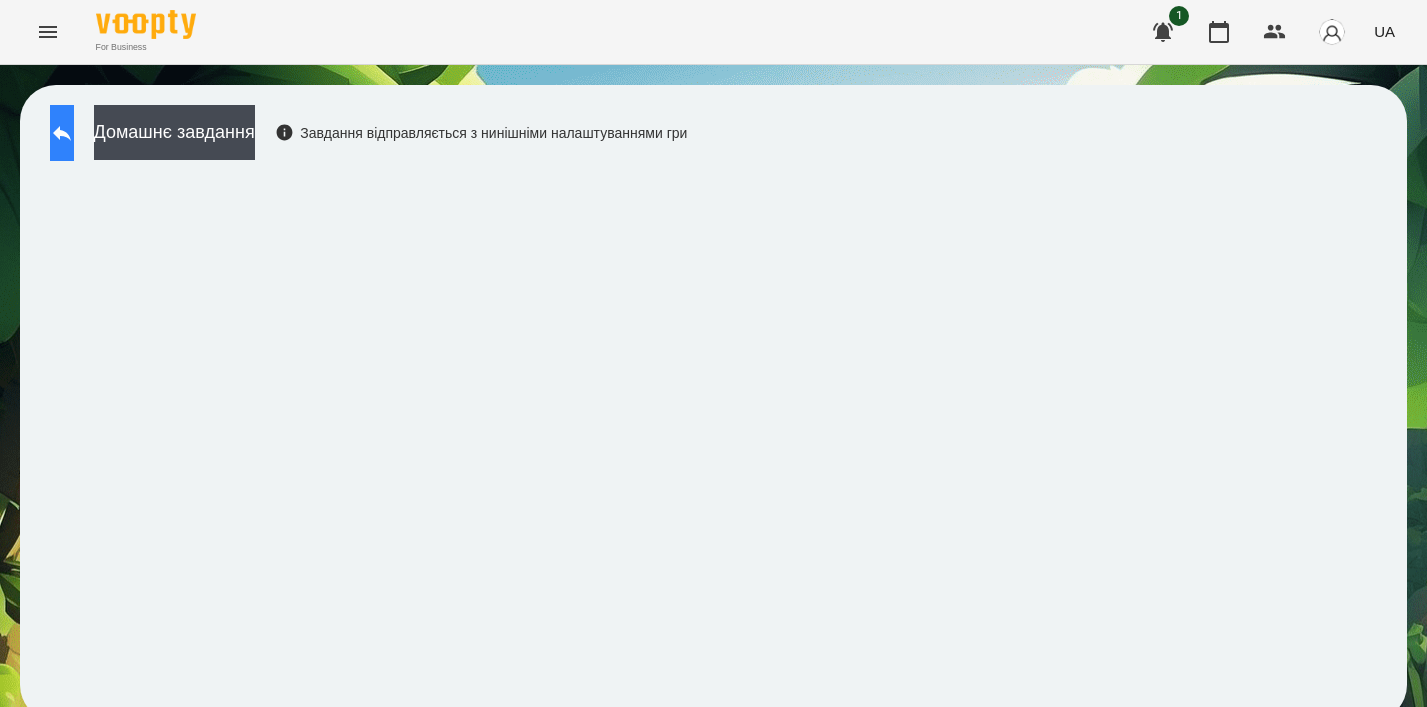 click 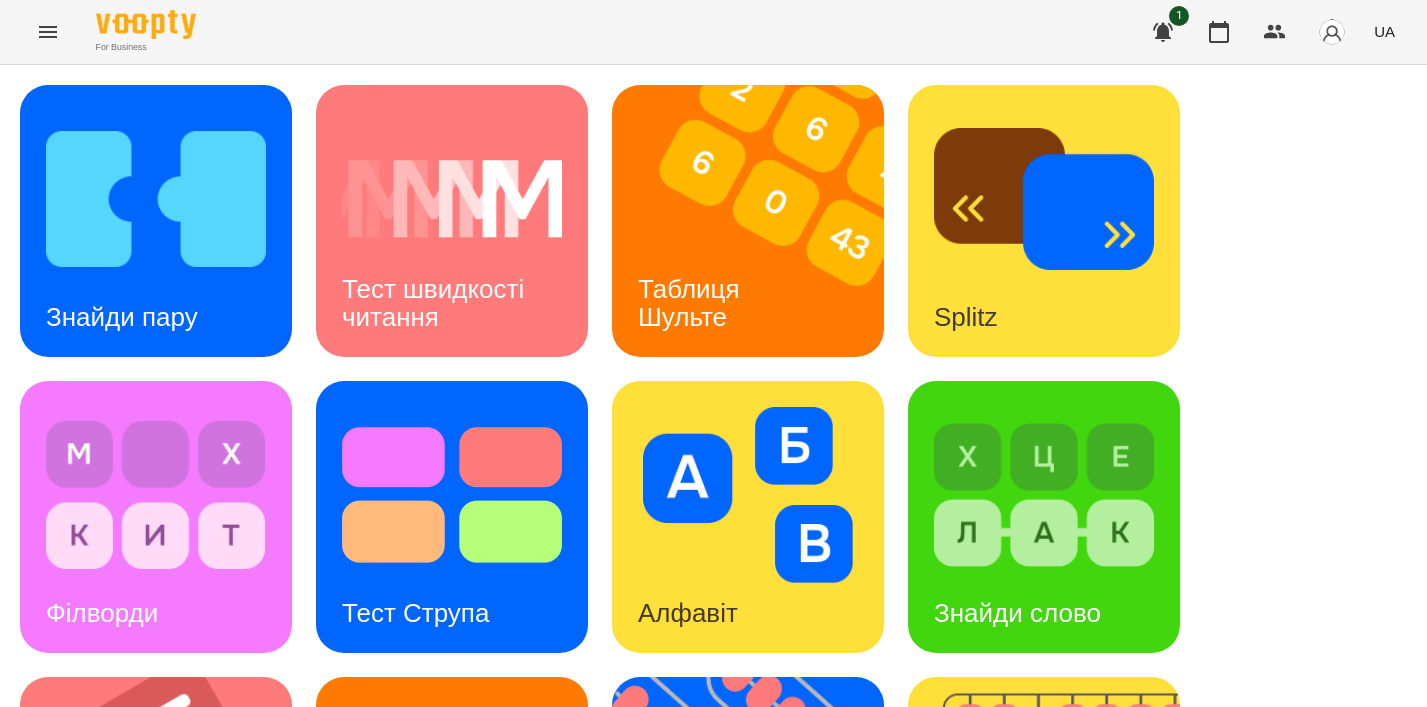scroll, scrollTop: 854, scrollLeft: 0, axis: vertical 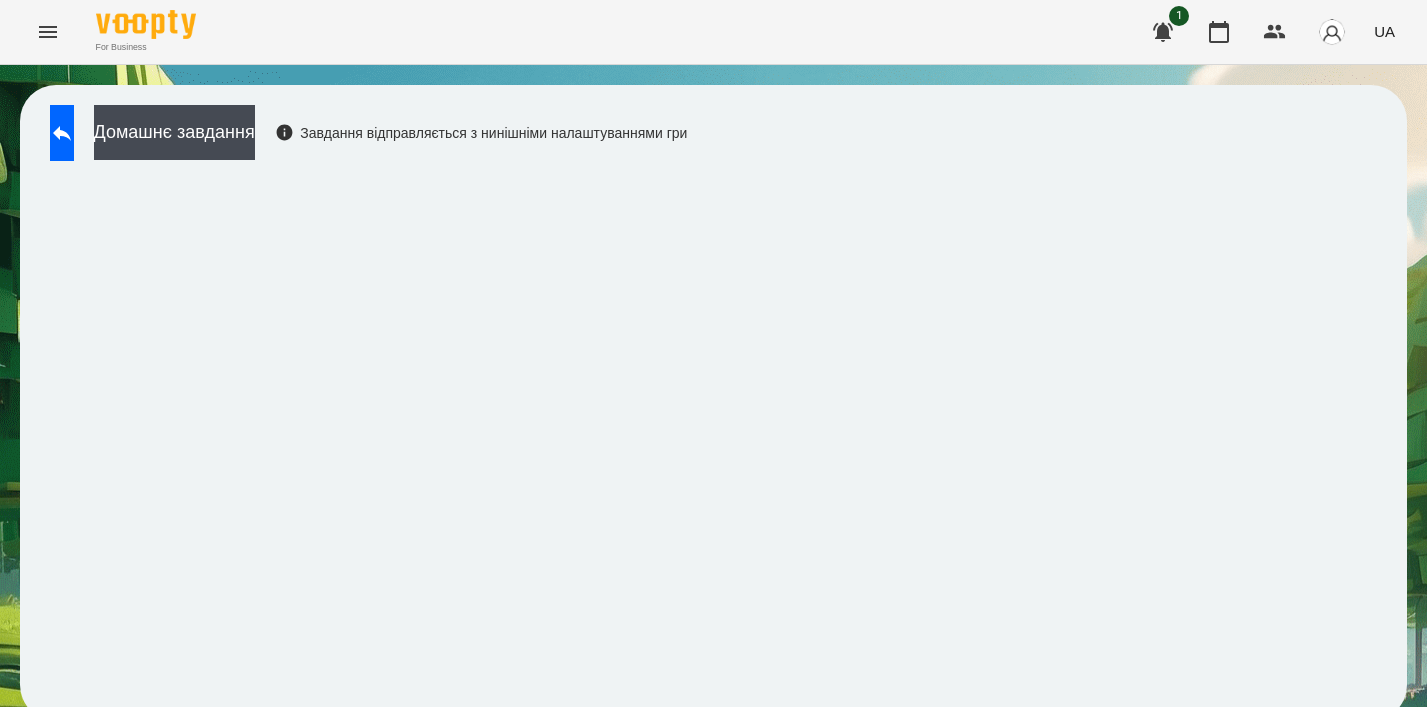 click 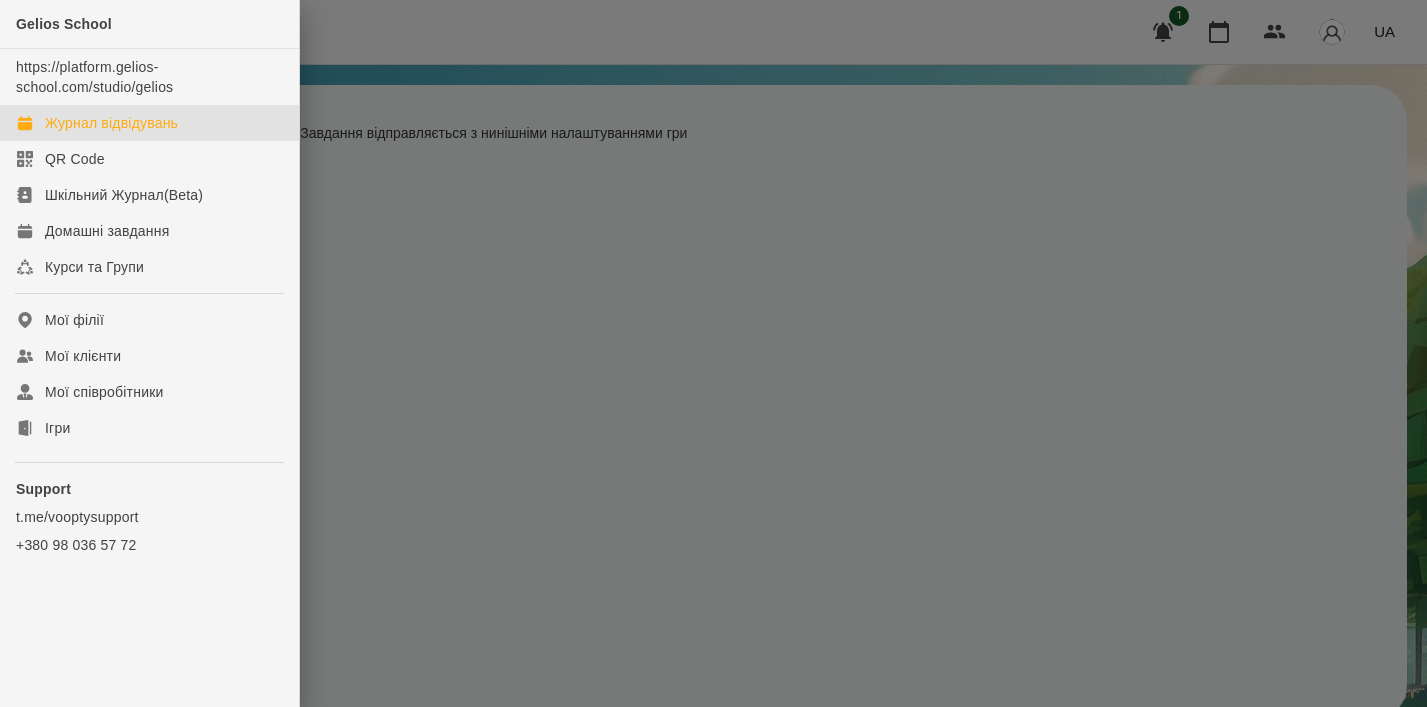 click on "Журнал відвідувань" at bounding box center [111, 123] 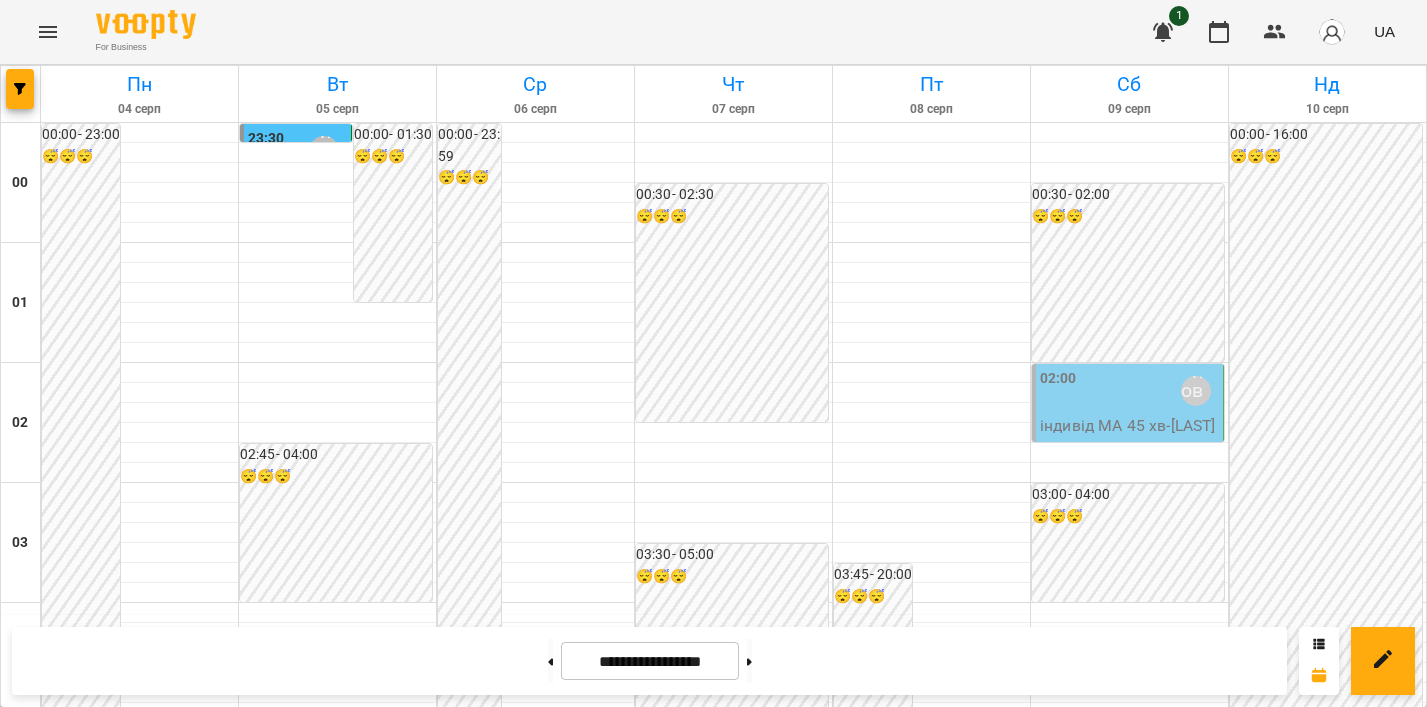 scroll, scrollTop: 1955, scrollLeft: 0, axis: vertical 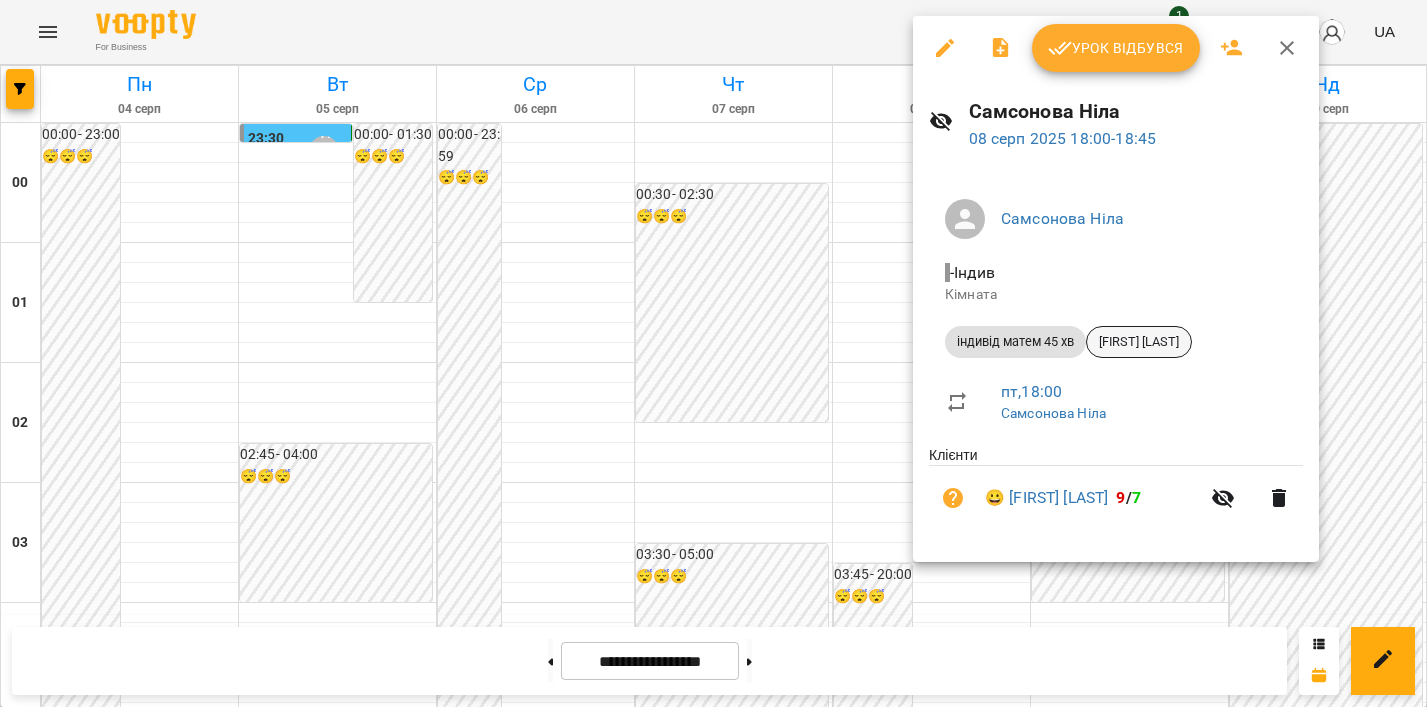 click on "[FIRST] [LAST]" at bounding box center (1139, 342) 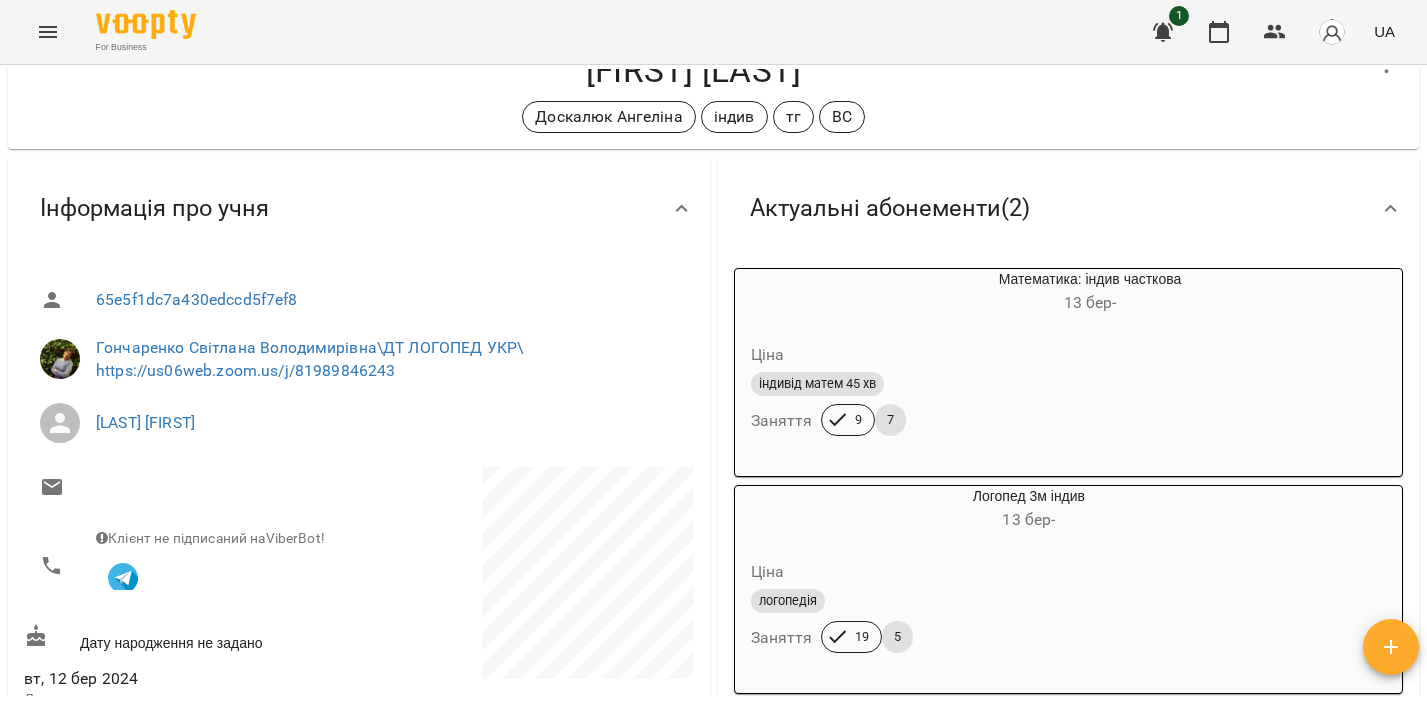 scroll, scrollTop: 0, scrollLeft: 0, axis: both 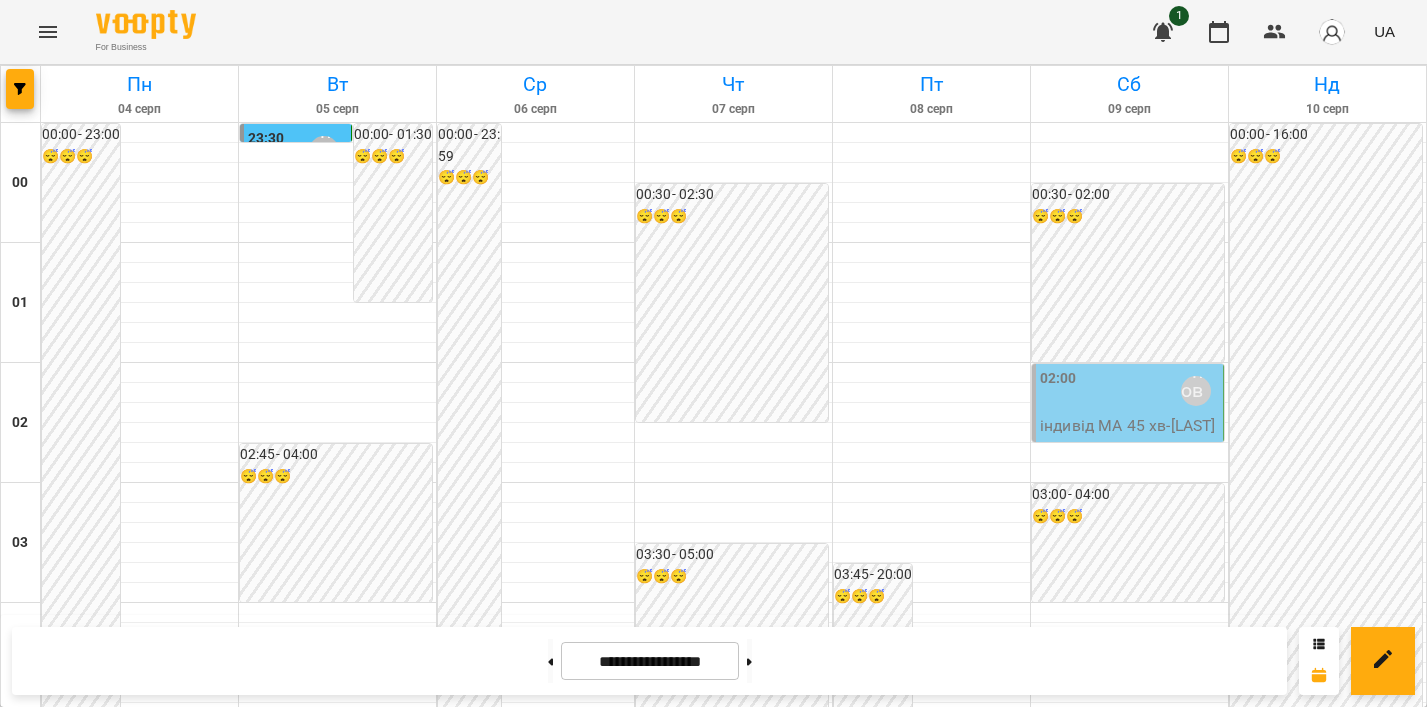 click on "[TIME] [LAST] [FIRST]" at bounding box center (971, 2311) 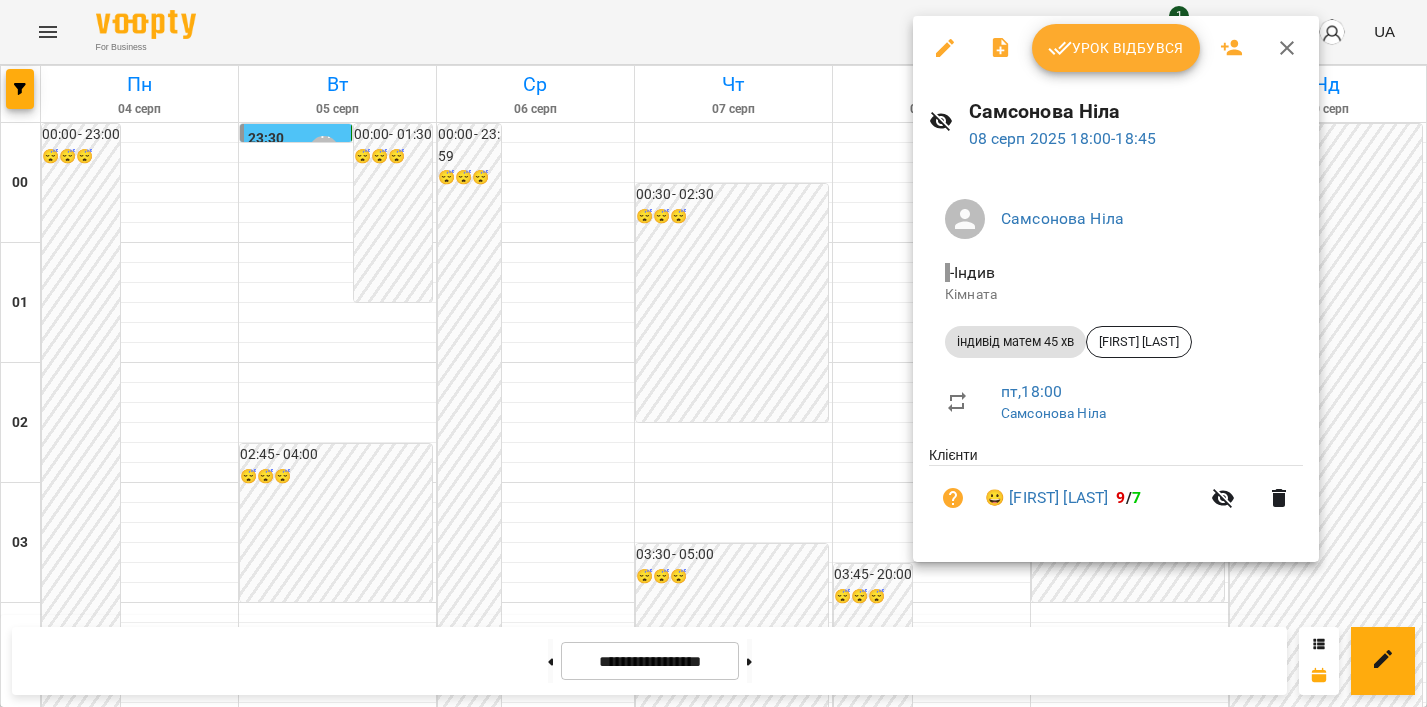 click on "Урок відбувся" at bounding box center [1116, 48] 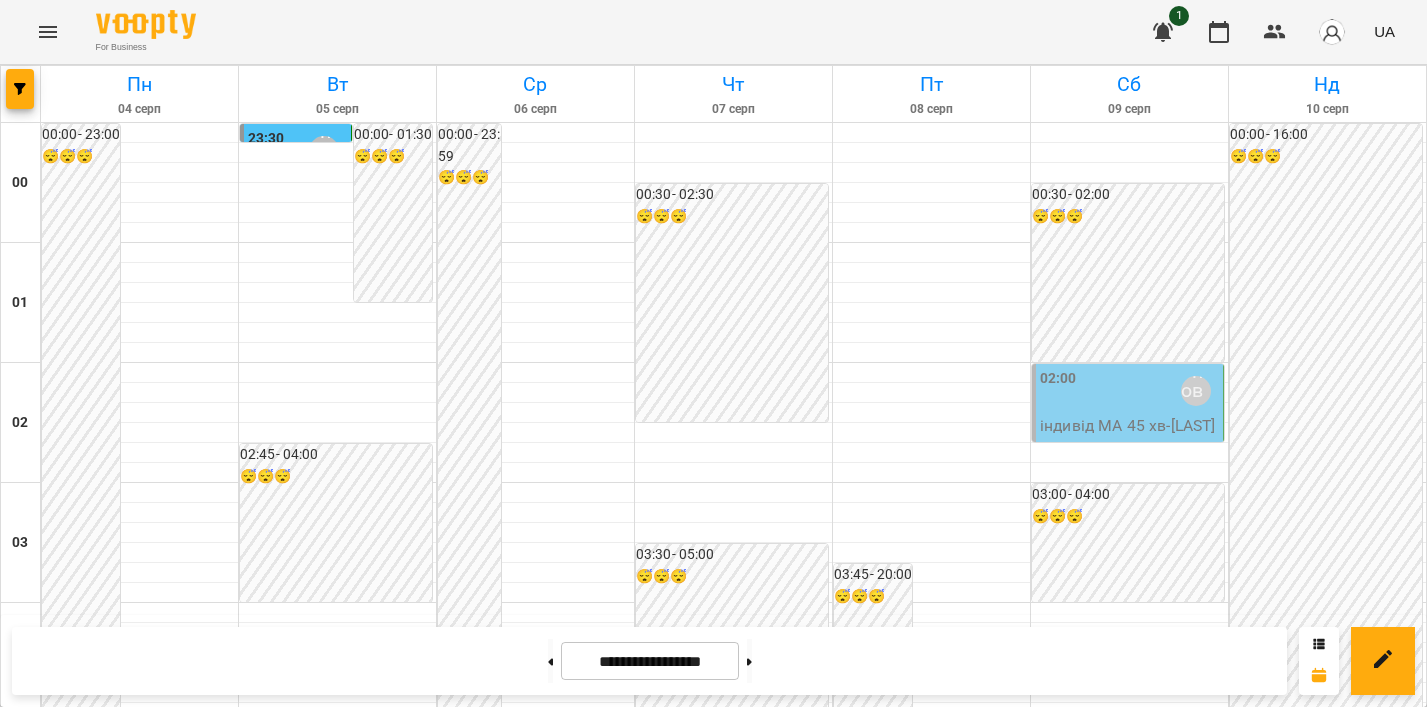 scroll, scrollTop: 2088, scrollLeft: 0, axis: vertical 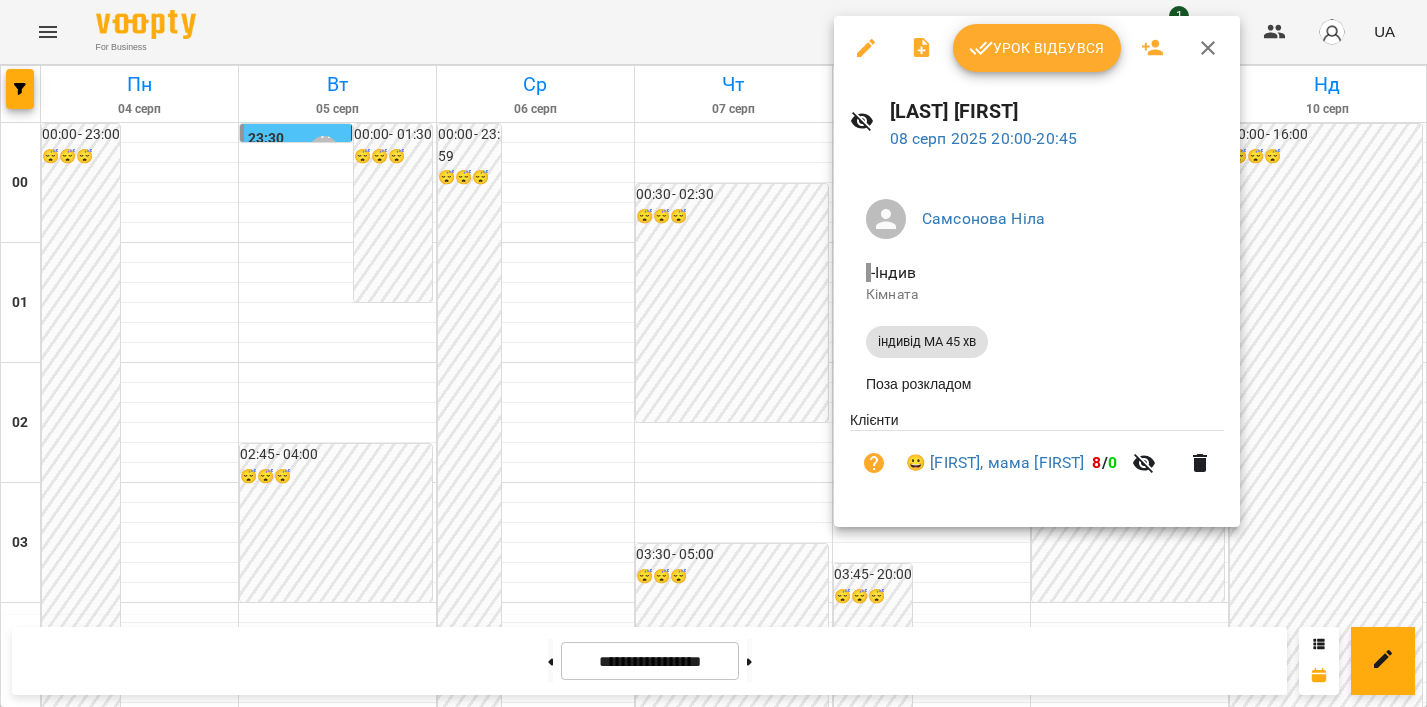 click at bounding box center [713, 353] 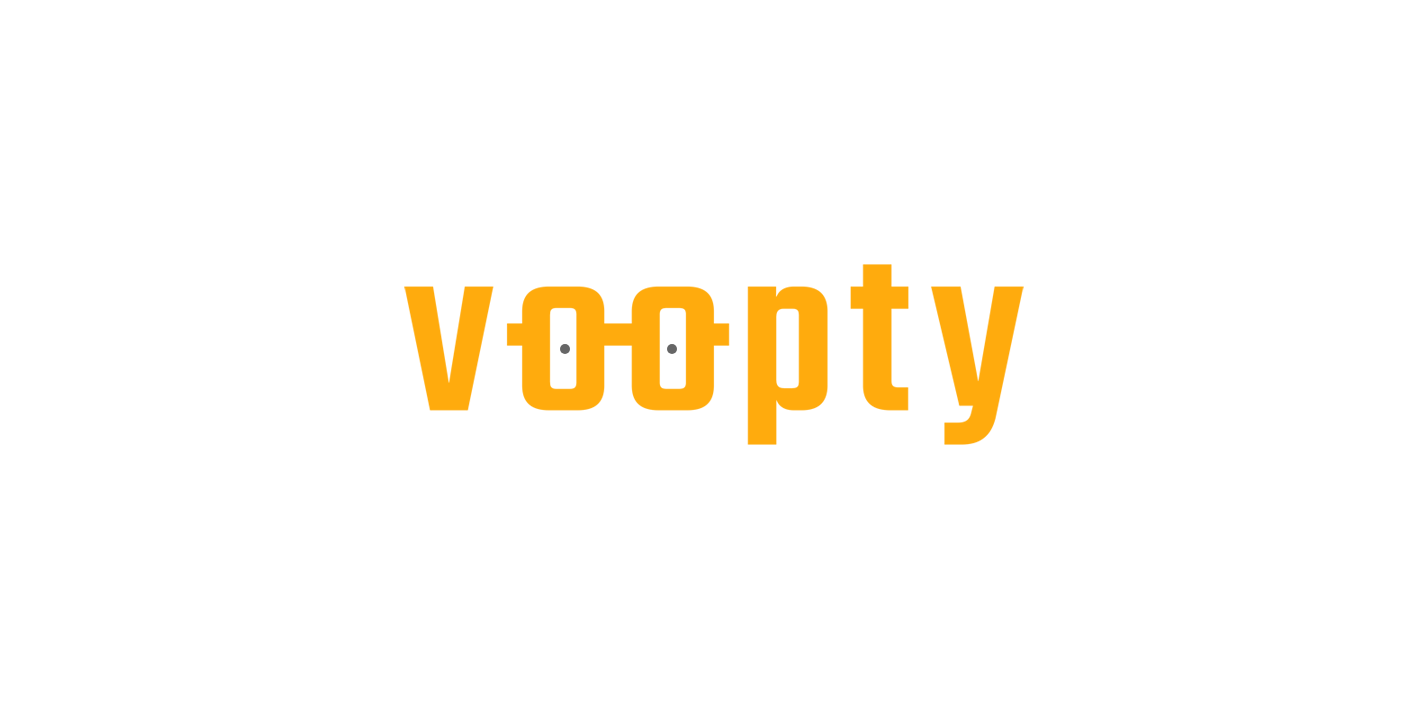 scroll, scrollTop: 0, scrollLeft: 0, axis: both 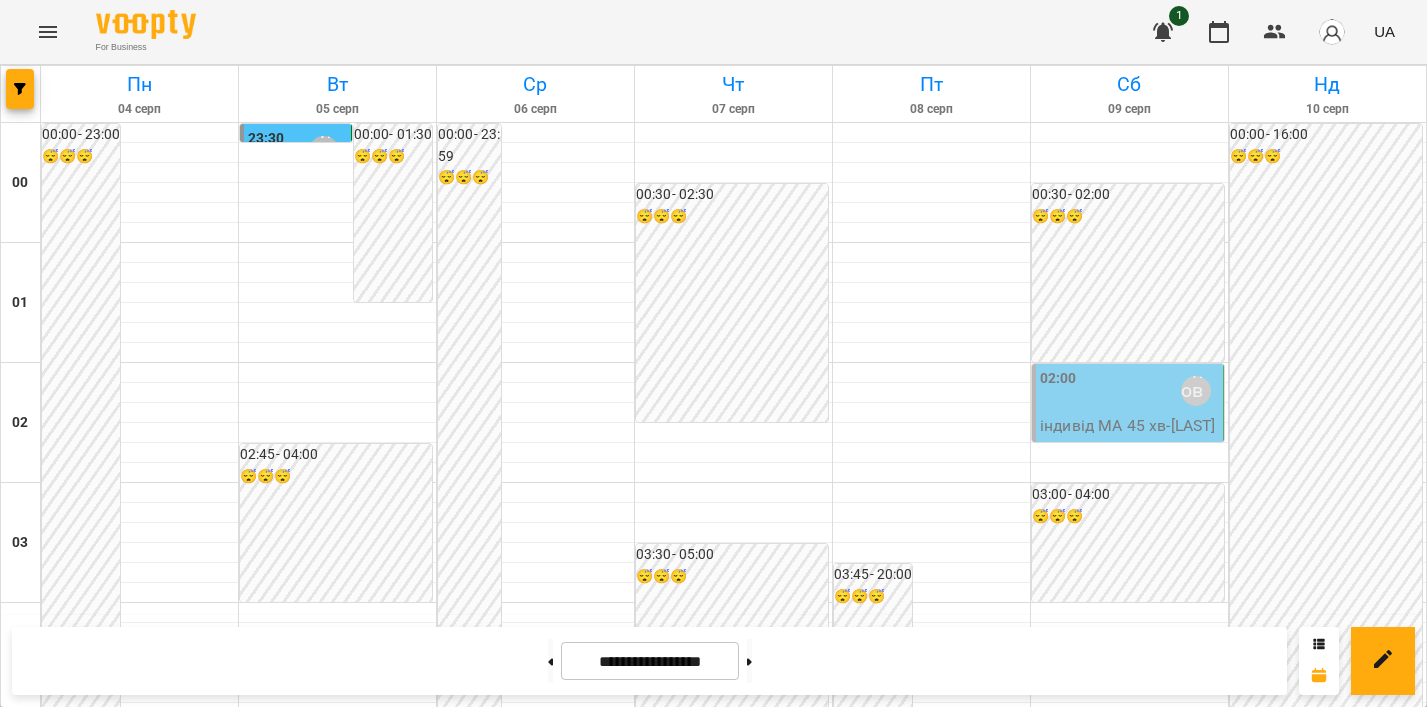 click on "[TIME] [LAST] [FIRST]" at bounding box center [931, 2551] 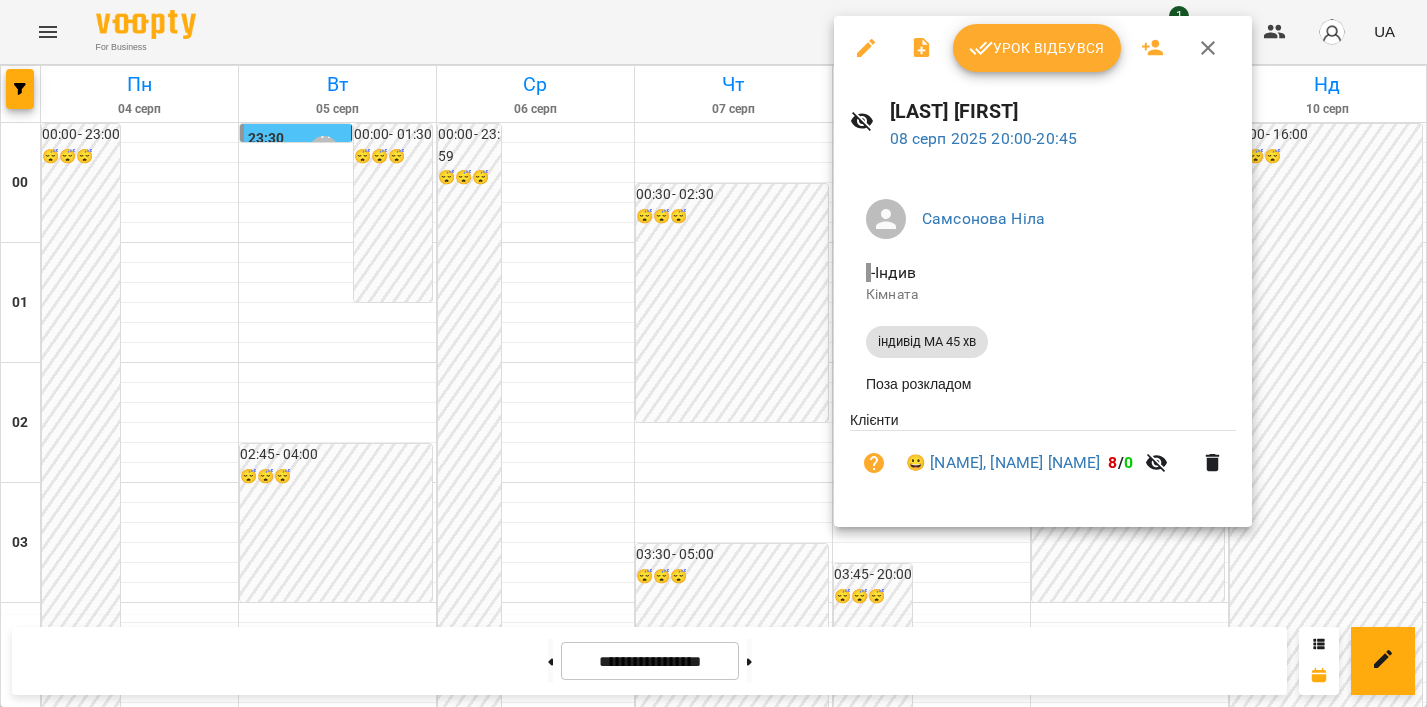 click 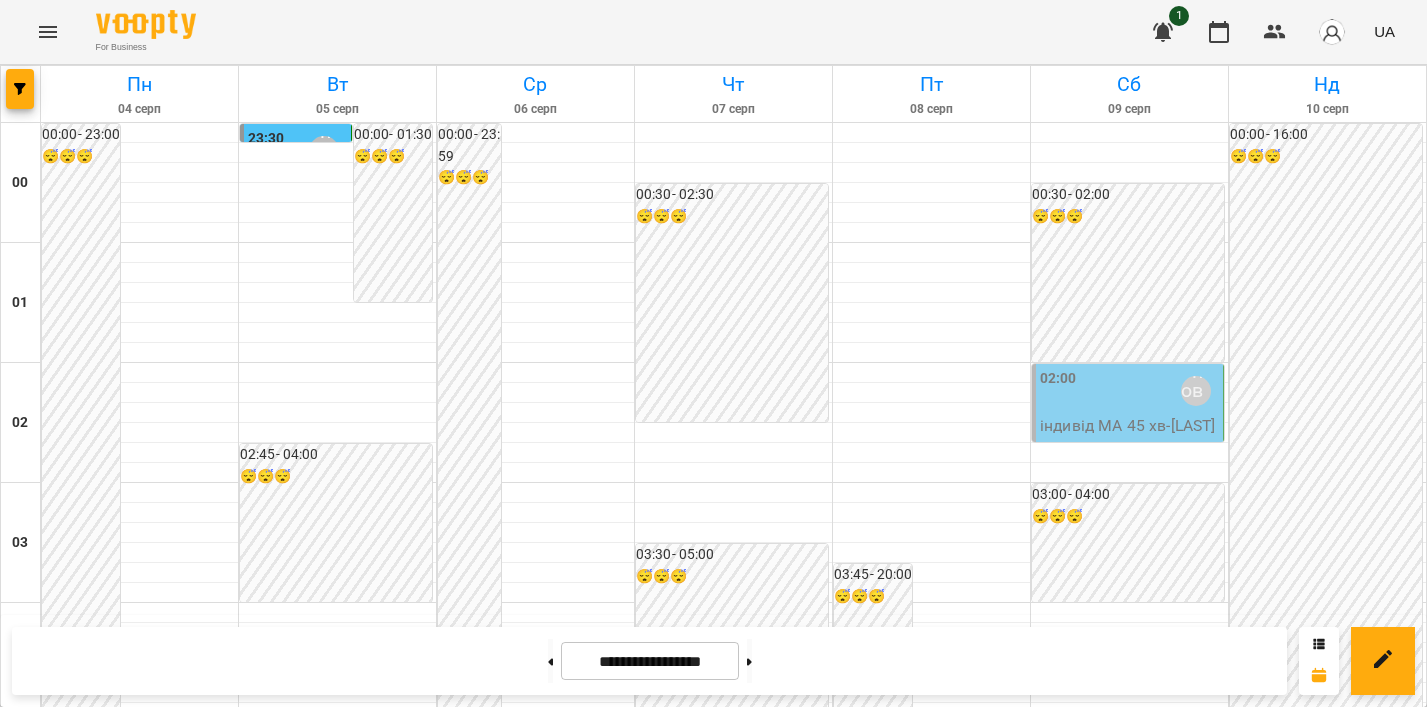 click 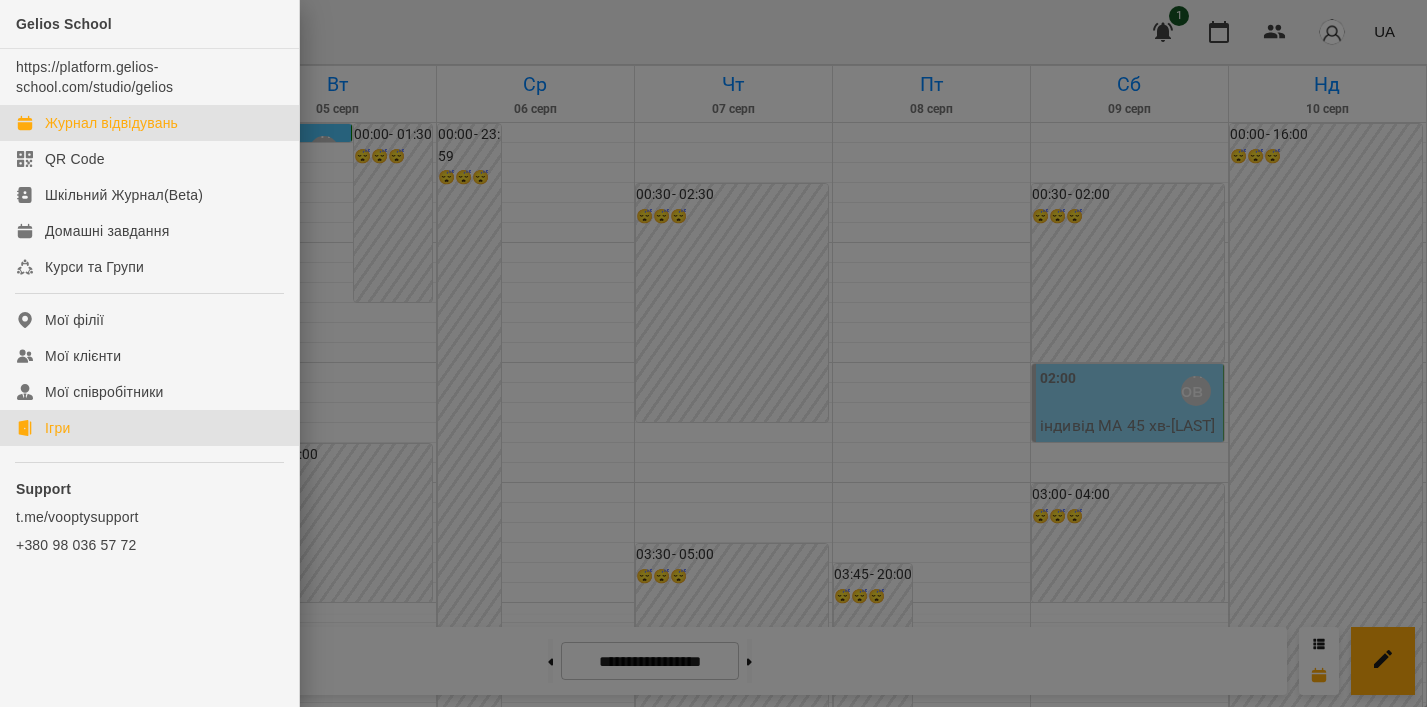 click on "Ігри" at bounding box center (57, 428) 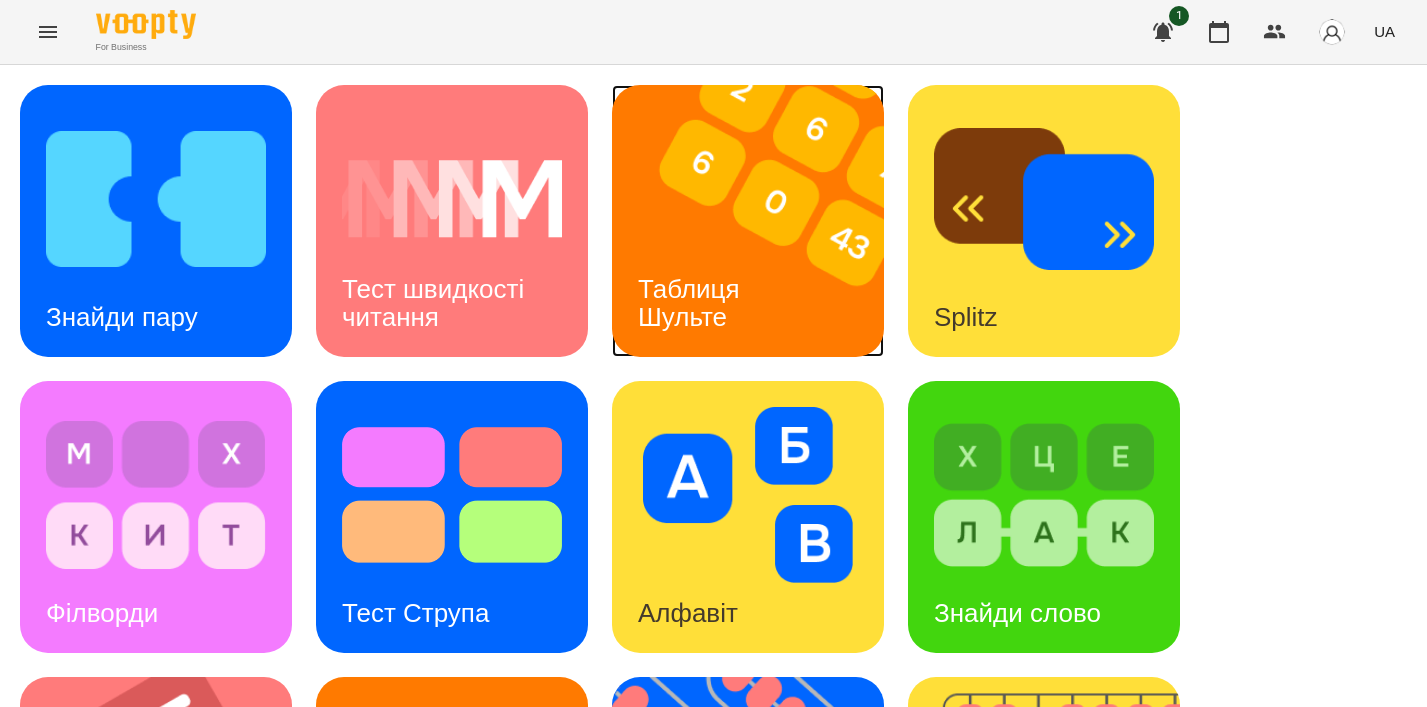 click on "Таблиця
Шульте" at bounding box center (692, 303) 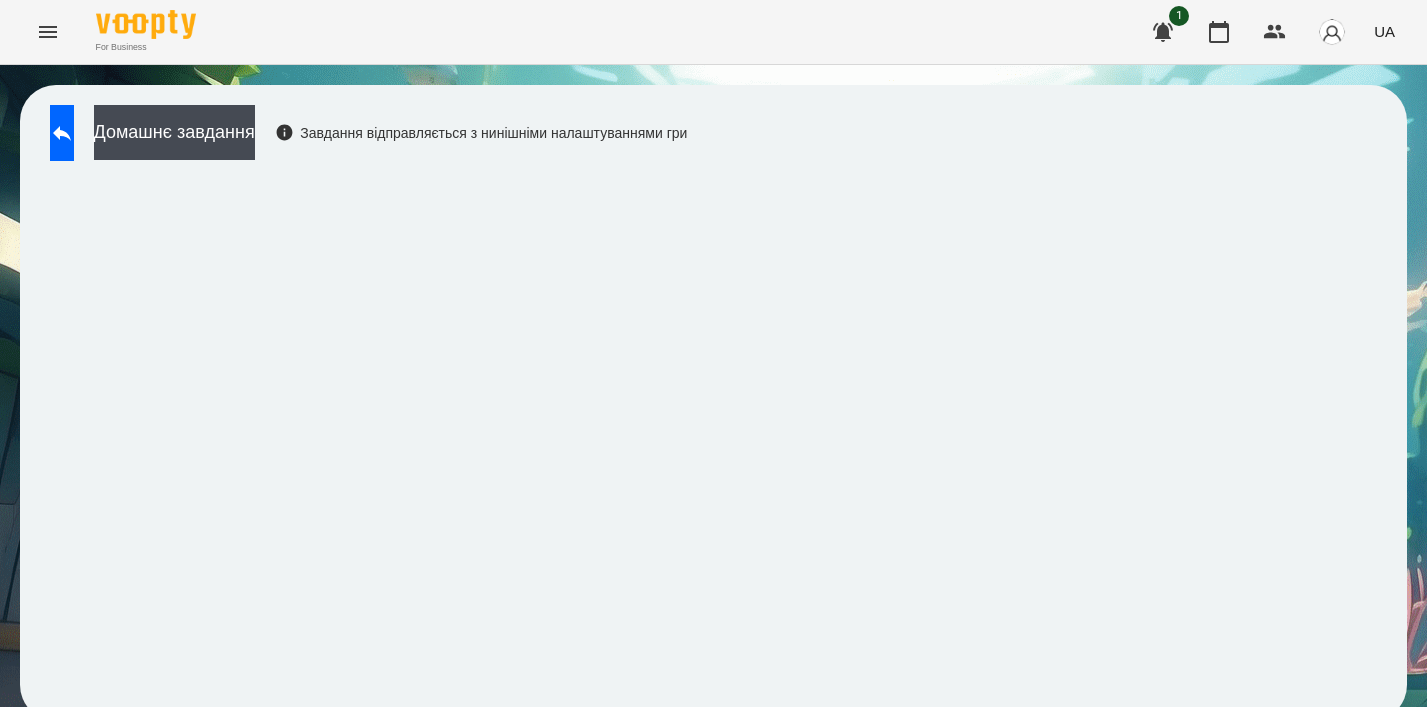 scroll, scrollTop: 14, scrollLeft: 0, axis: vertical 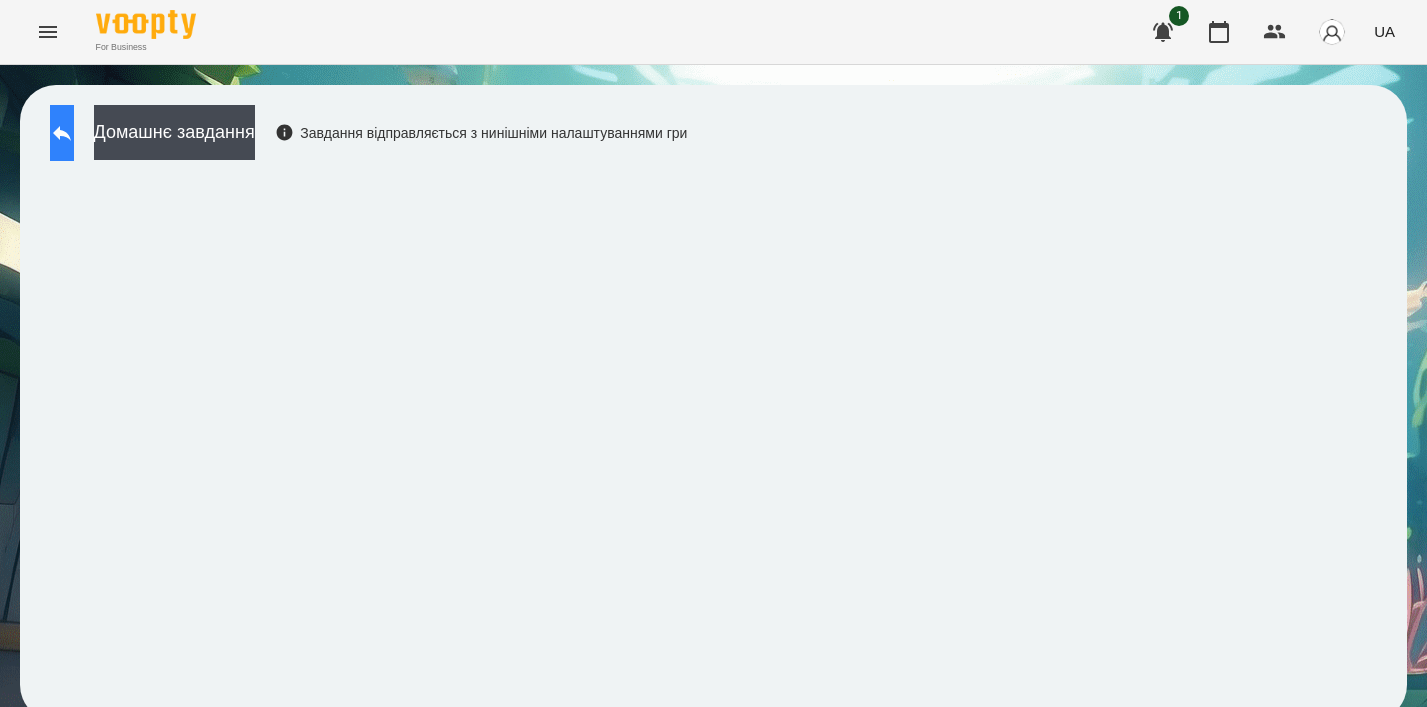 click 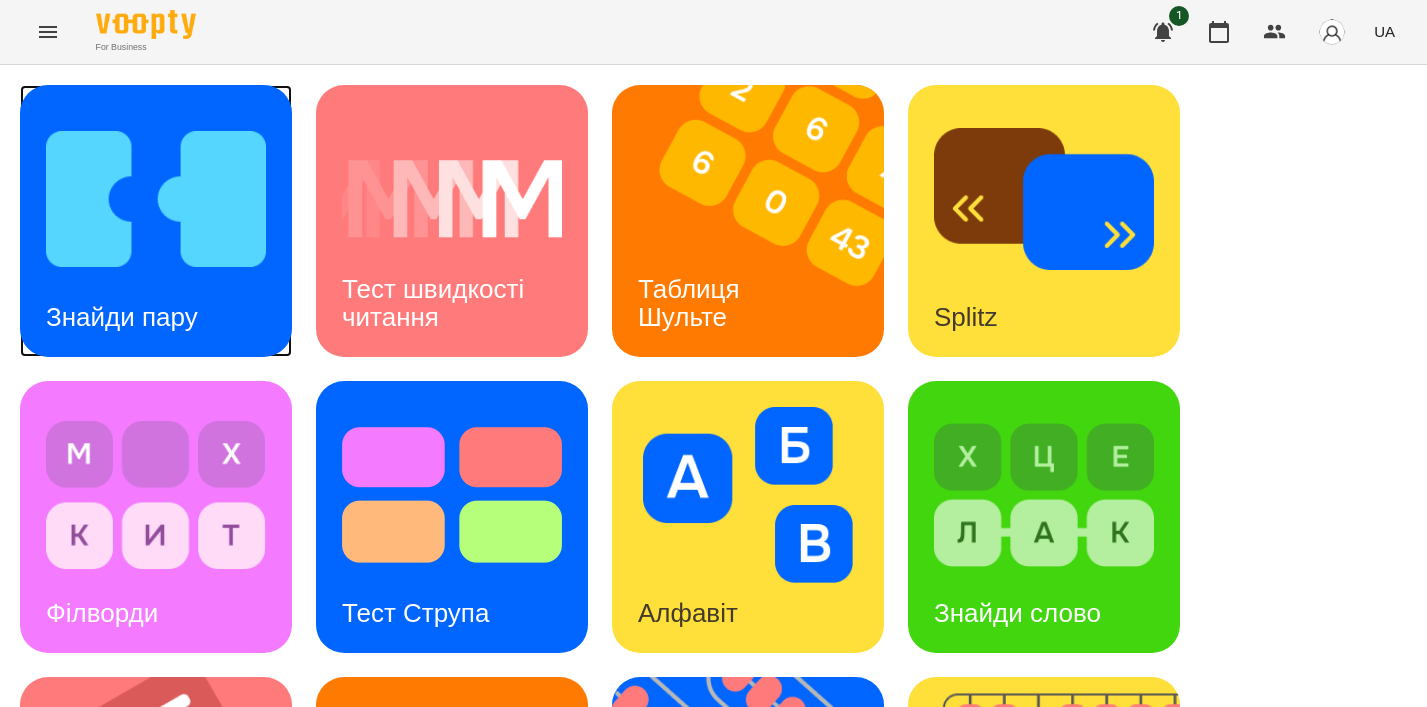 click at bounding box center (156, 199) 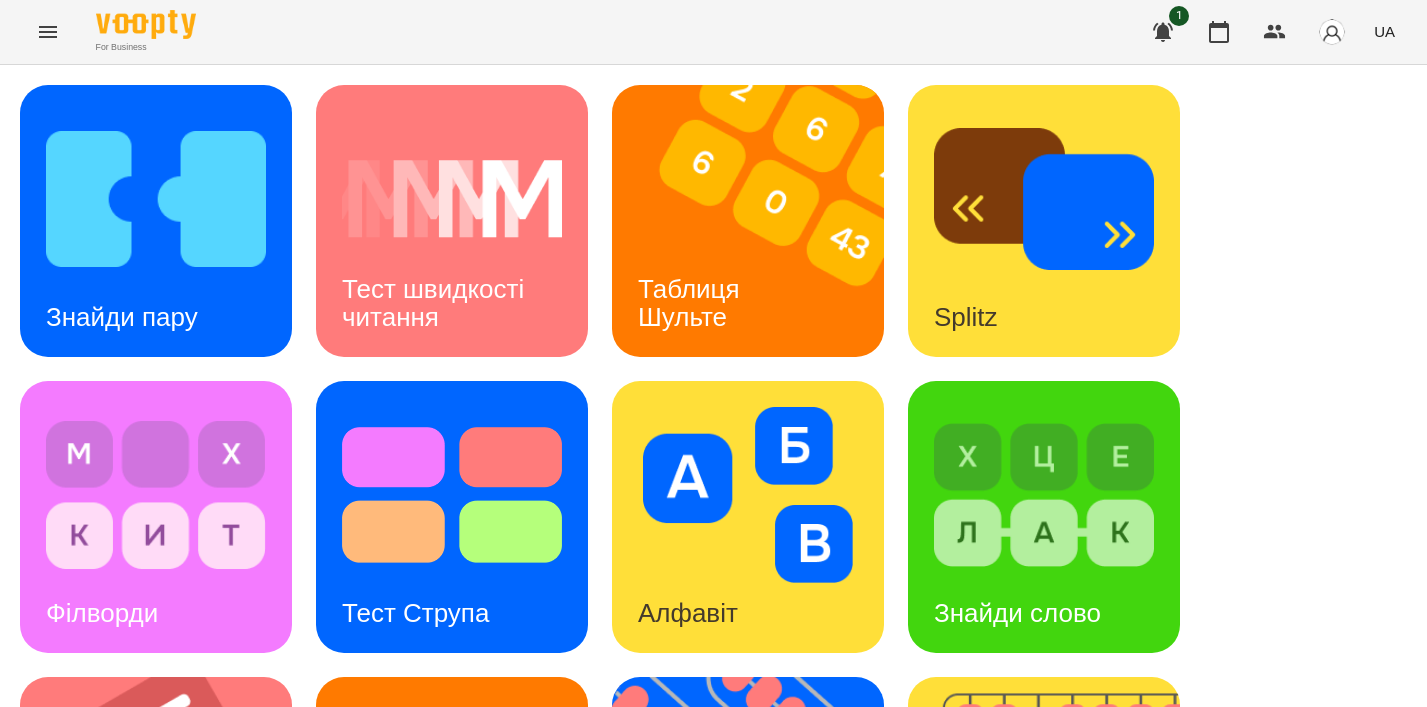 scroll, scrollTop: 0, scrollLeft: 0, axis: both 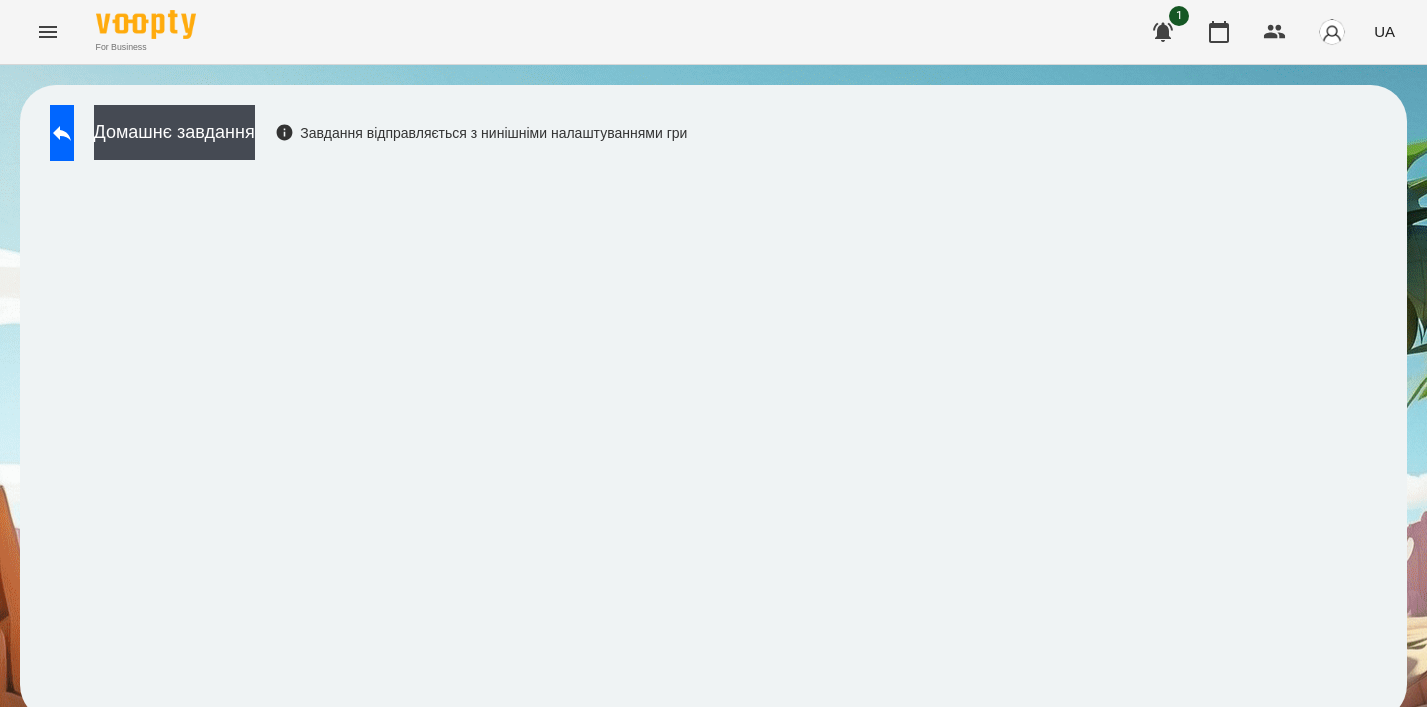click on "Домашнє завдання Завдання відправляється з нинішніми налаштуваннями гри" at bounding box center [713, 403] 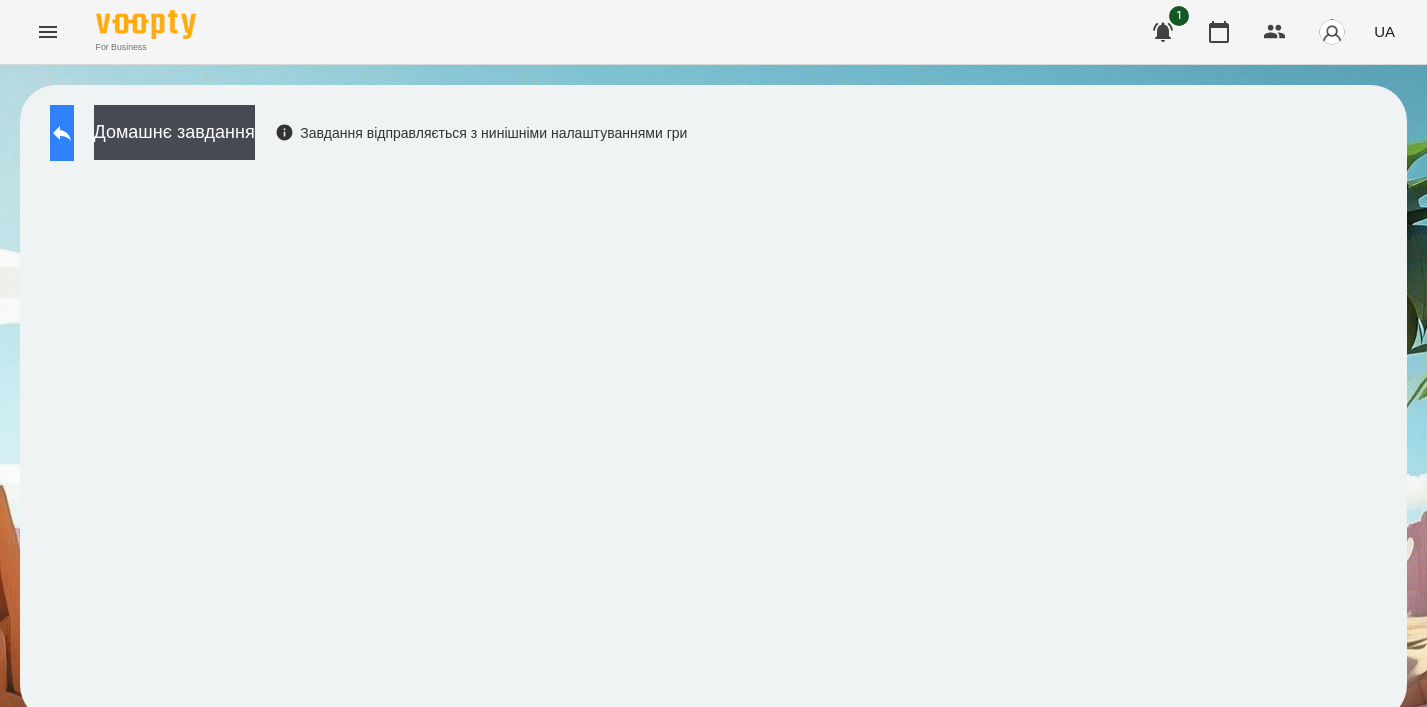 click 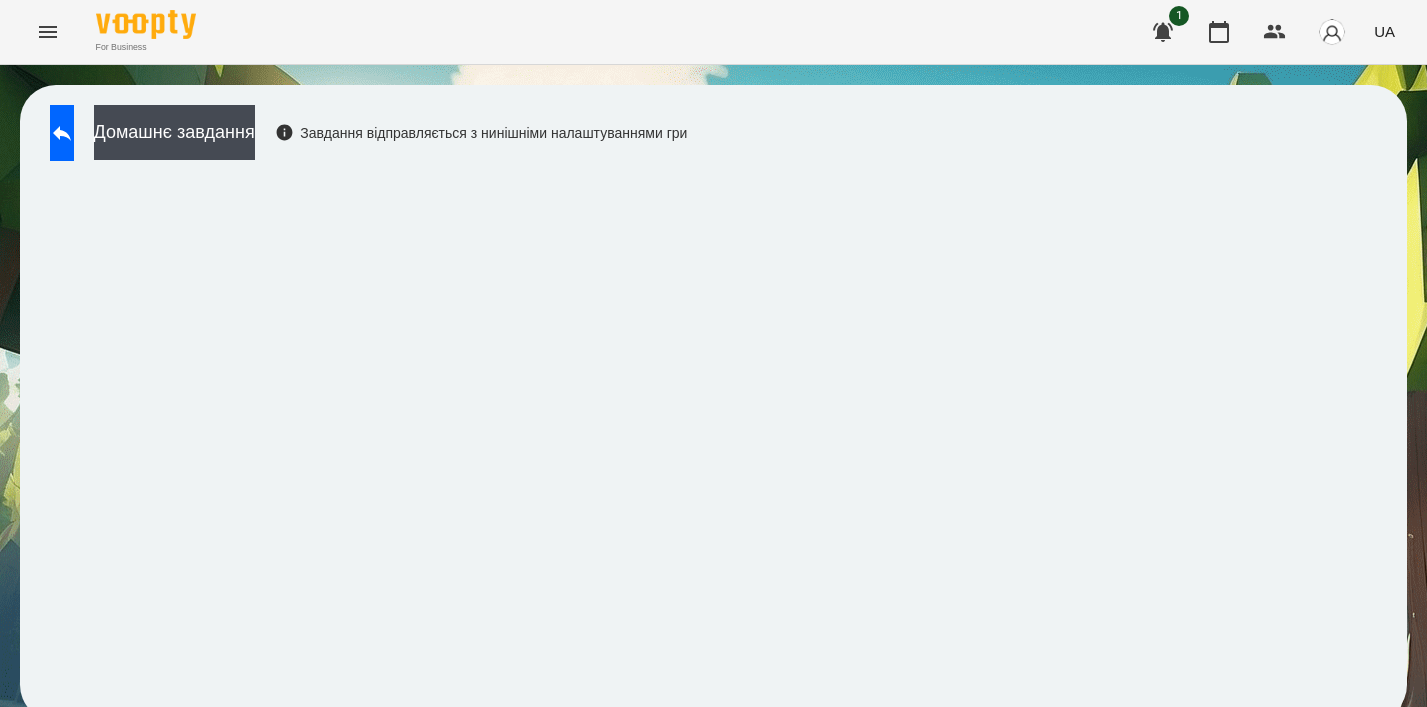 click on "Домашнє завдання Завдання відправляється з нинішніми налаштуваннями гри" at bounding box center [363, 138] 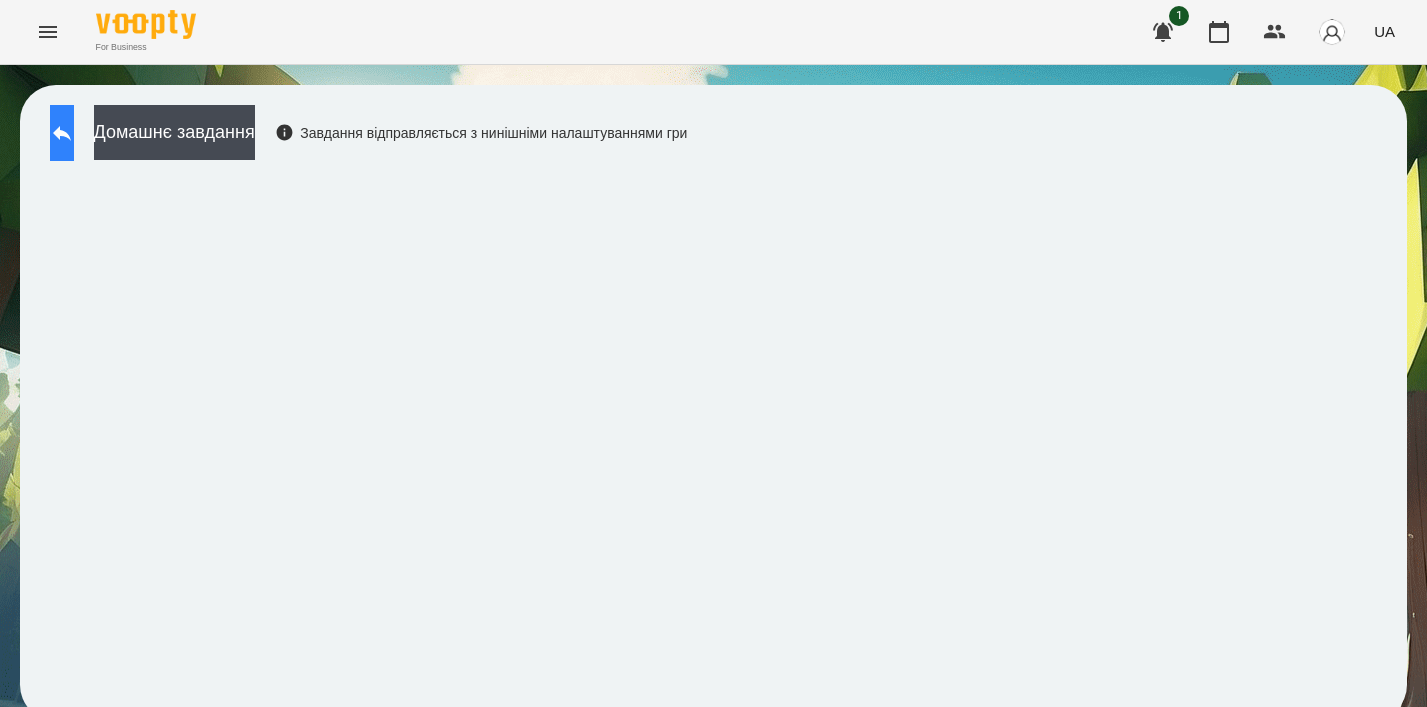 click at bounding box center (62, 133) 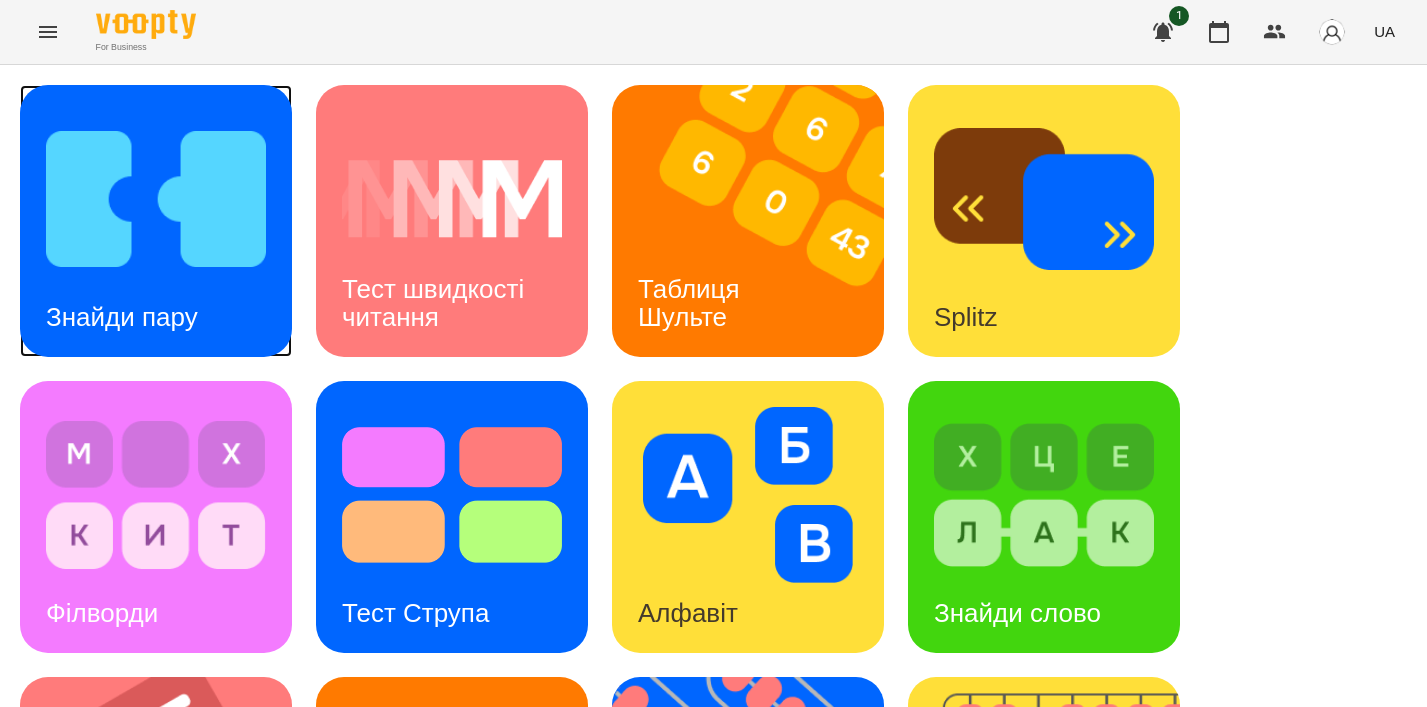 click at bounding box center (156, 199) 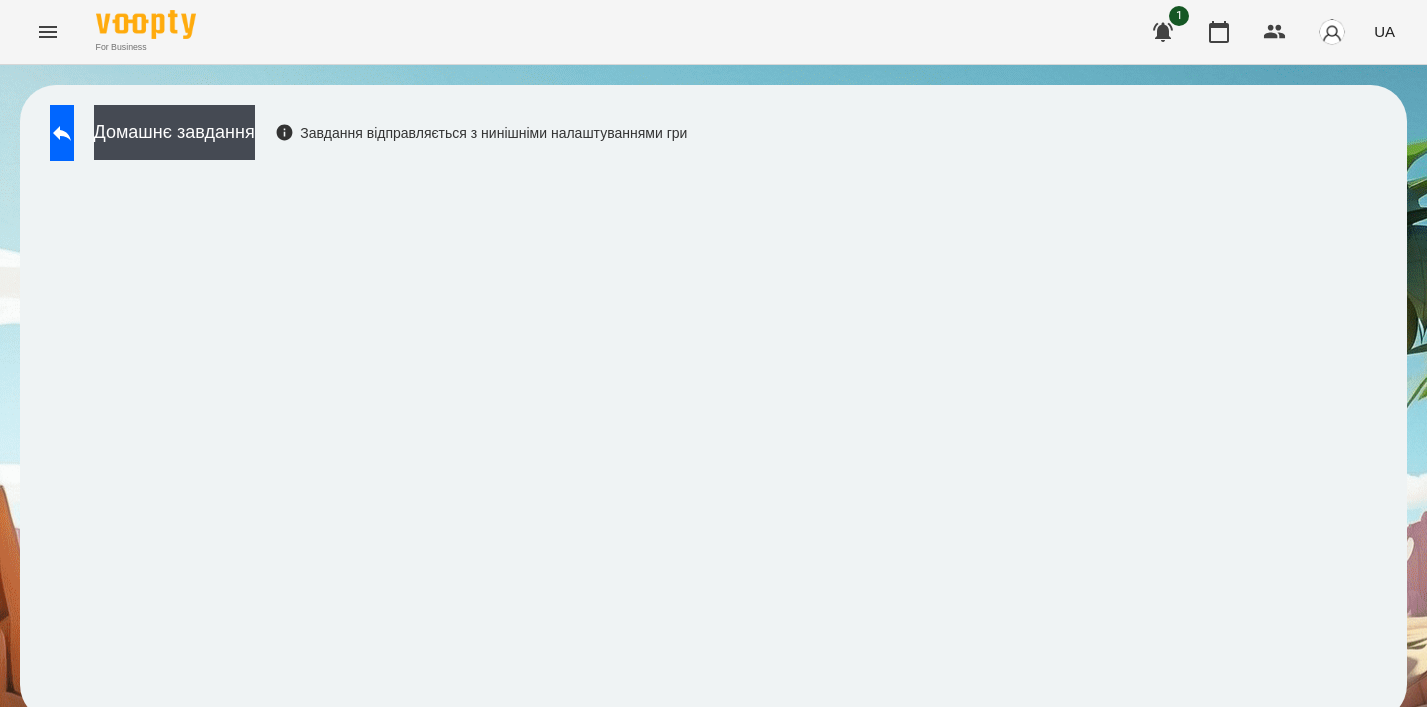 click at bounding box center (62, 133) 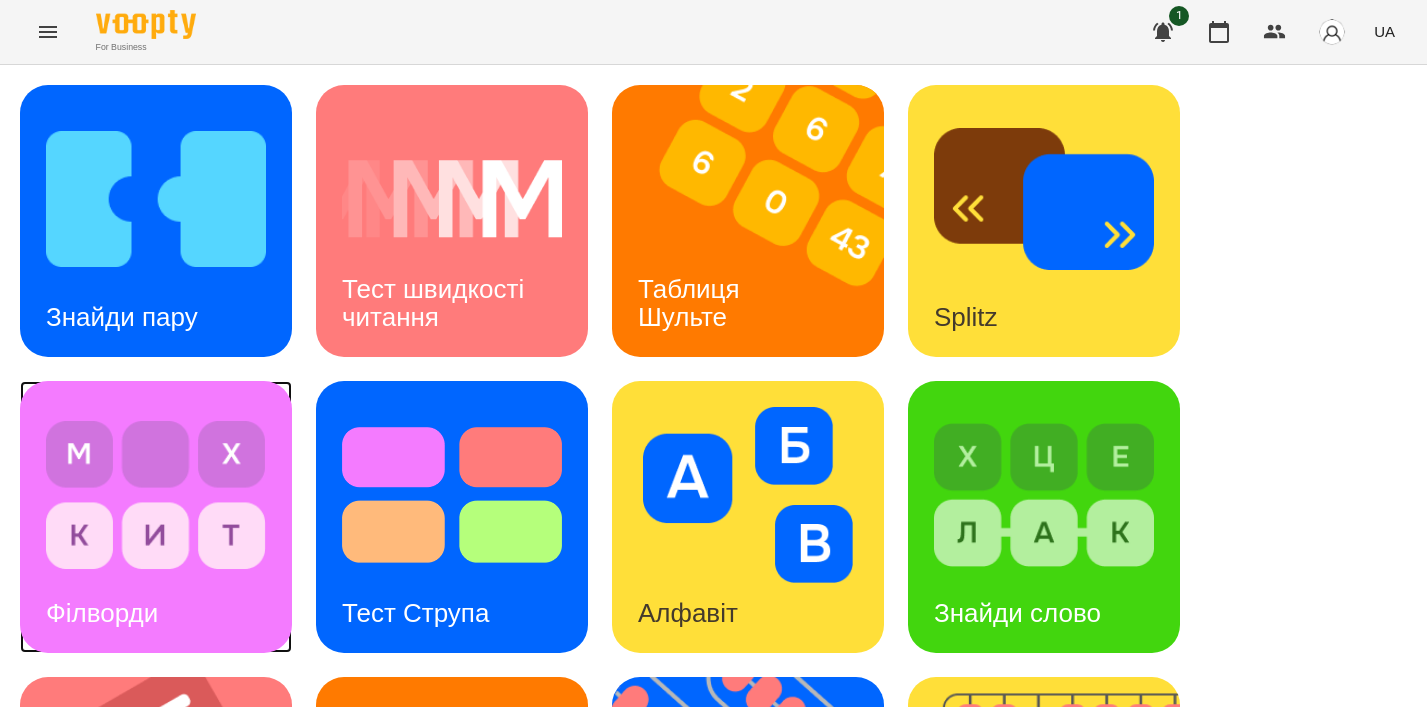 click at bounding box center [156, 495] 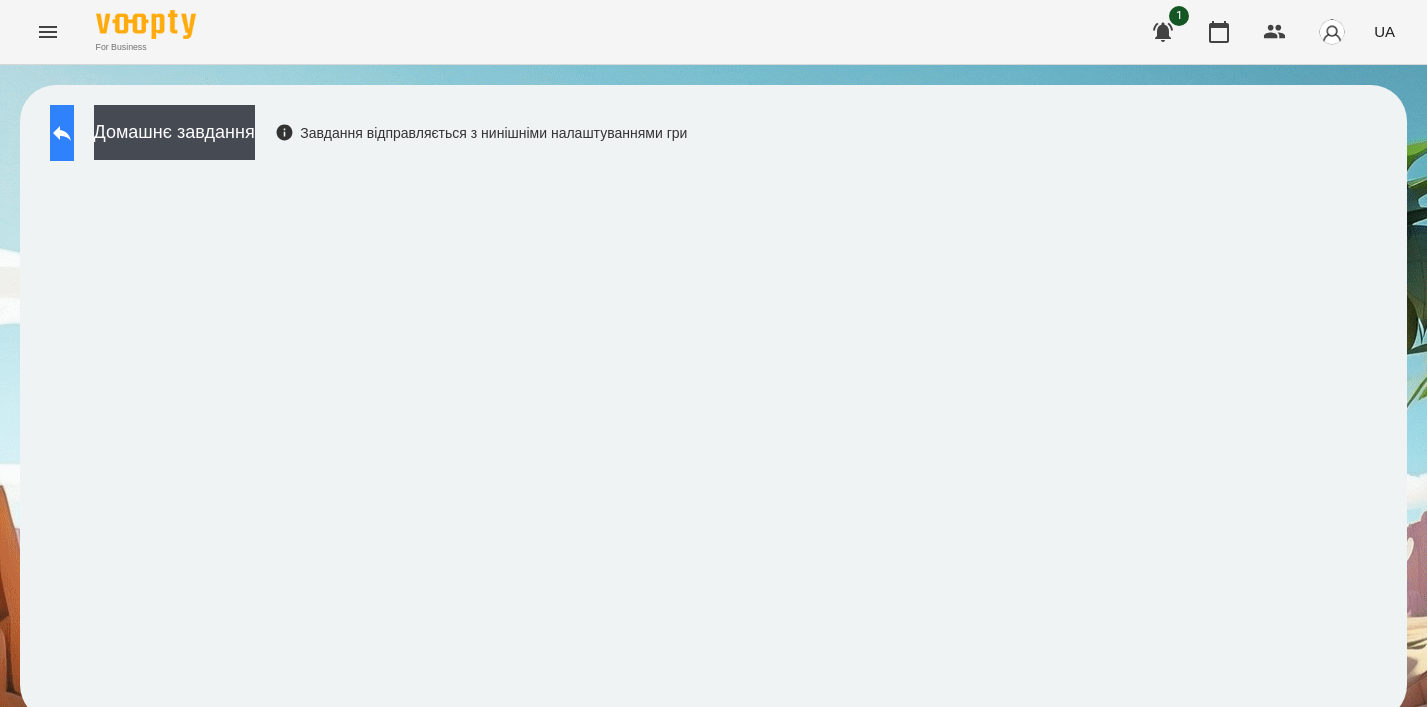click at bounding box center (62, 133) 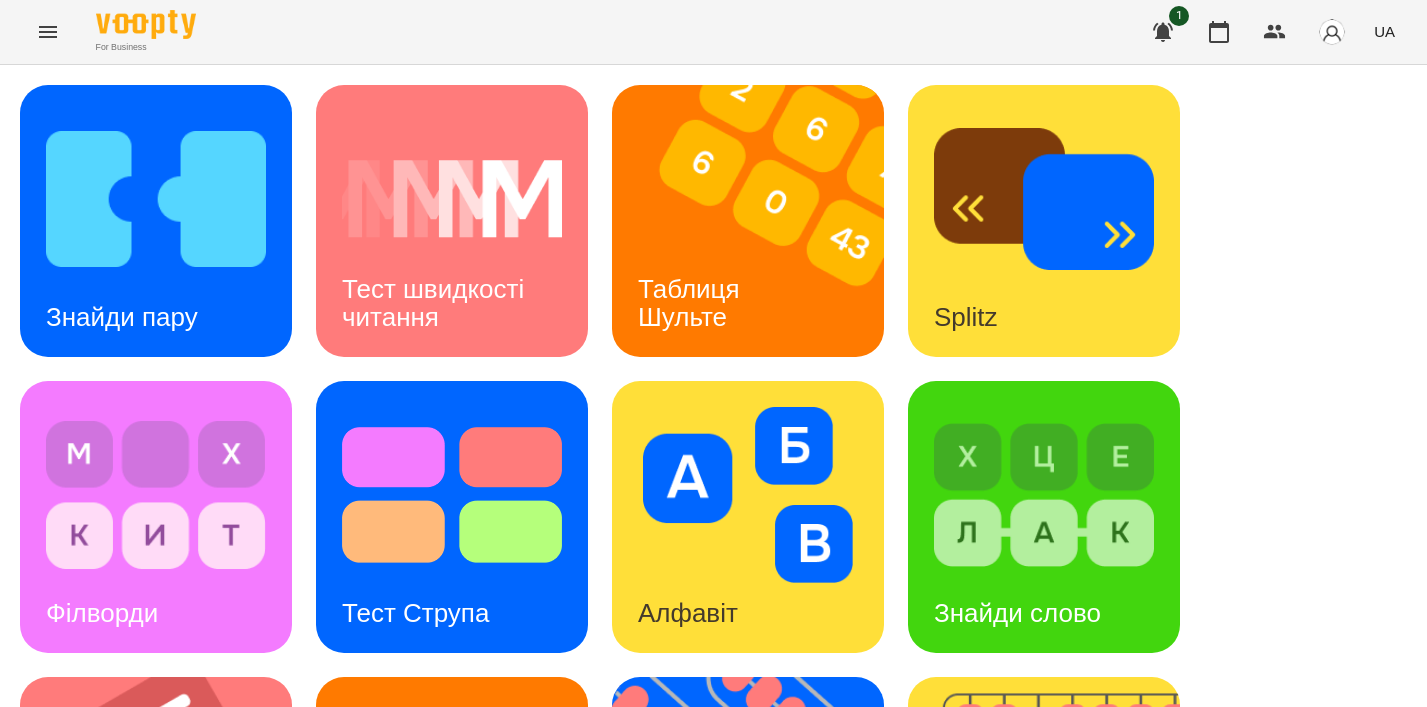 scroll, scrollTop: 513, scrollLeft: 0, axis: vertical 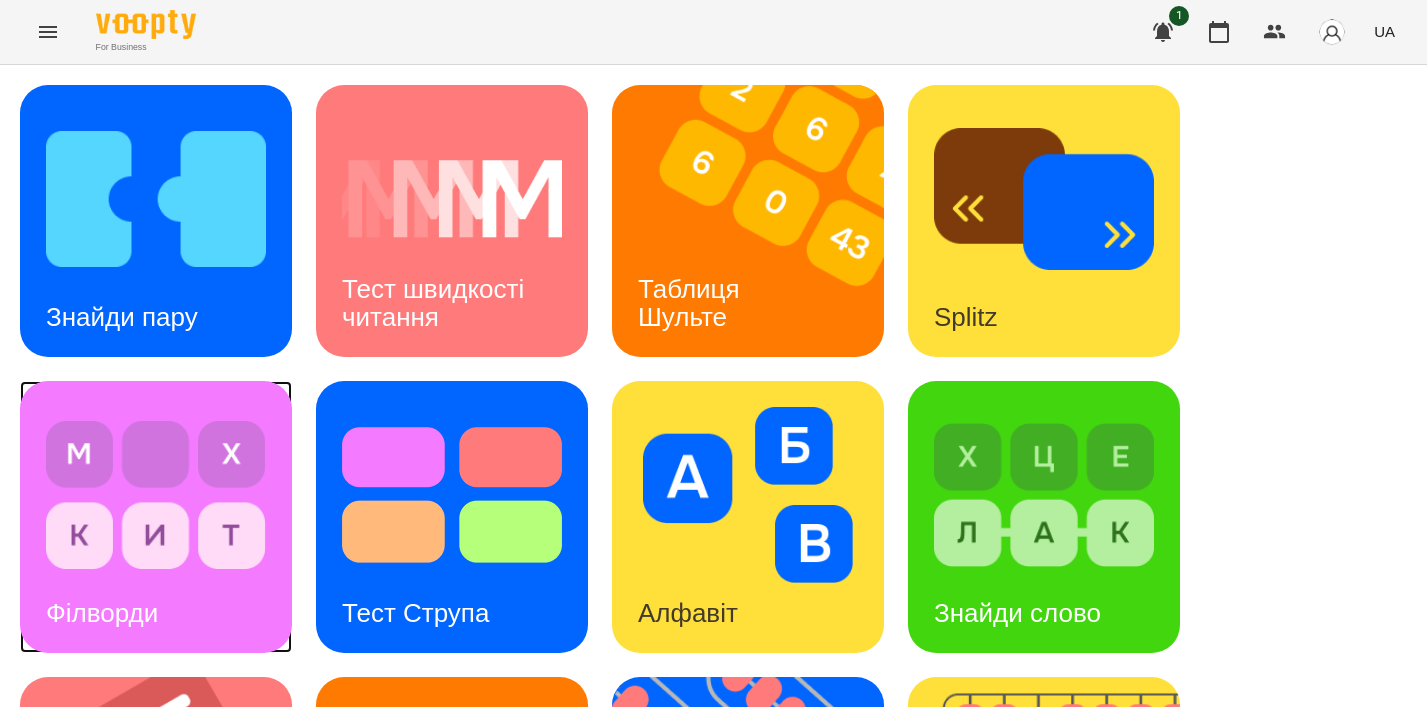 click on "Філворди" at bounding box center (102, 613) 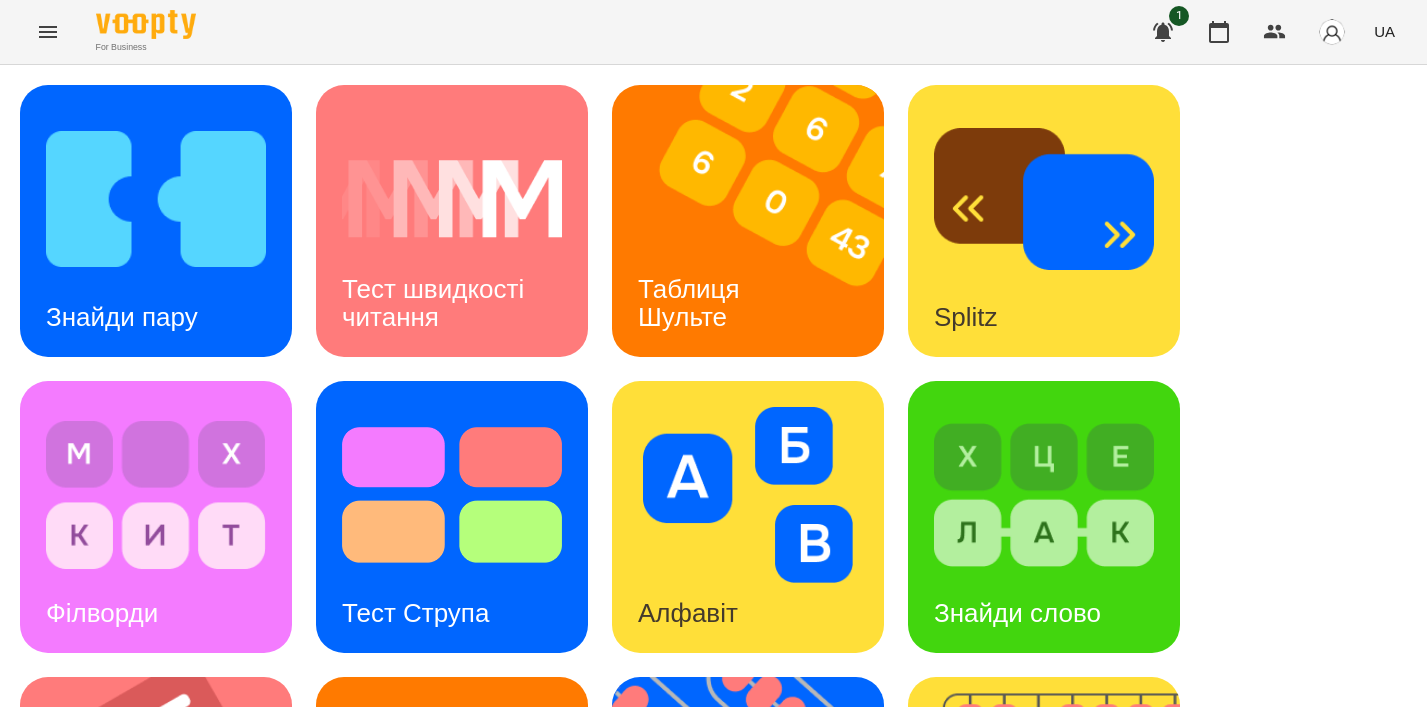 scroll, scrollTop: 0, scrollLeft: 0, axis: both 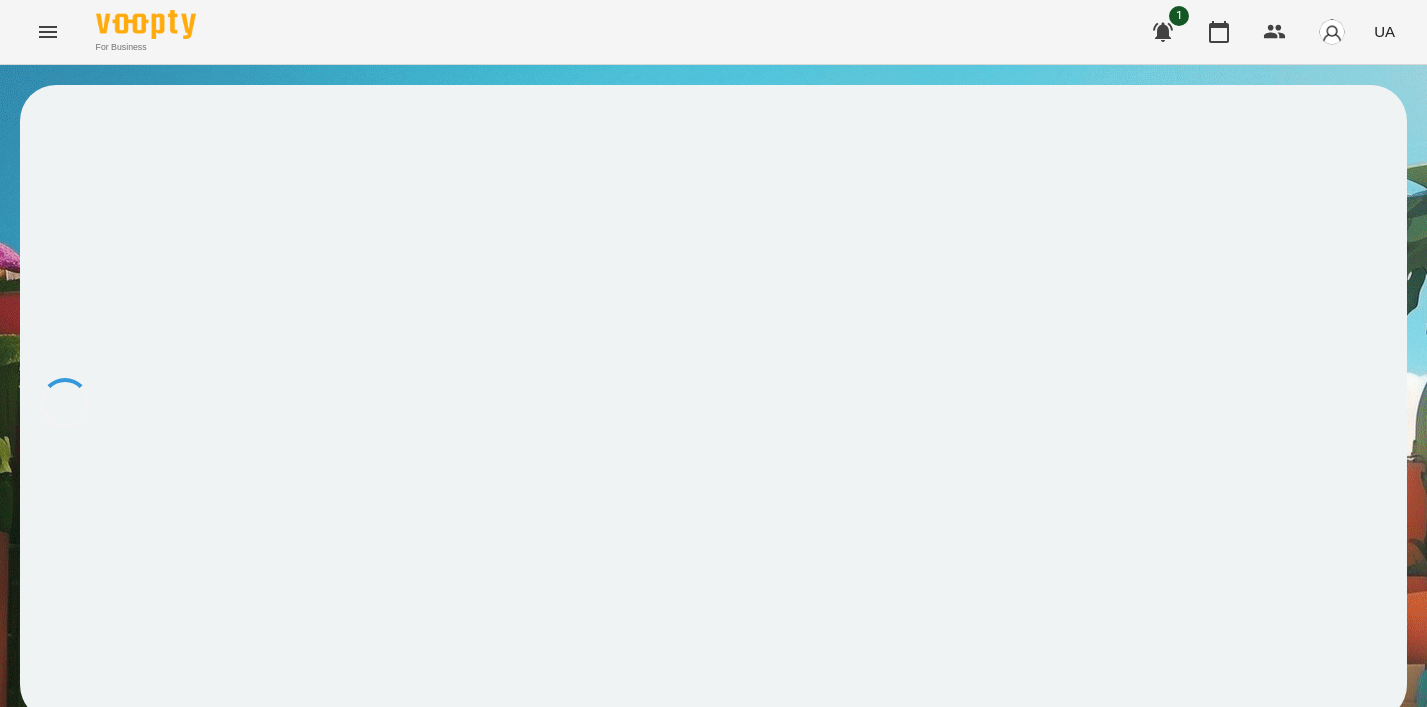drag, startPoint x: 316, startPoint y: 80, endPoint x: 123, endPoint y: 92, distance: 193.3727 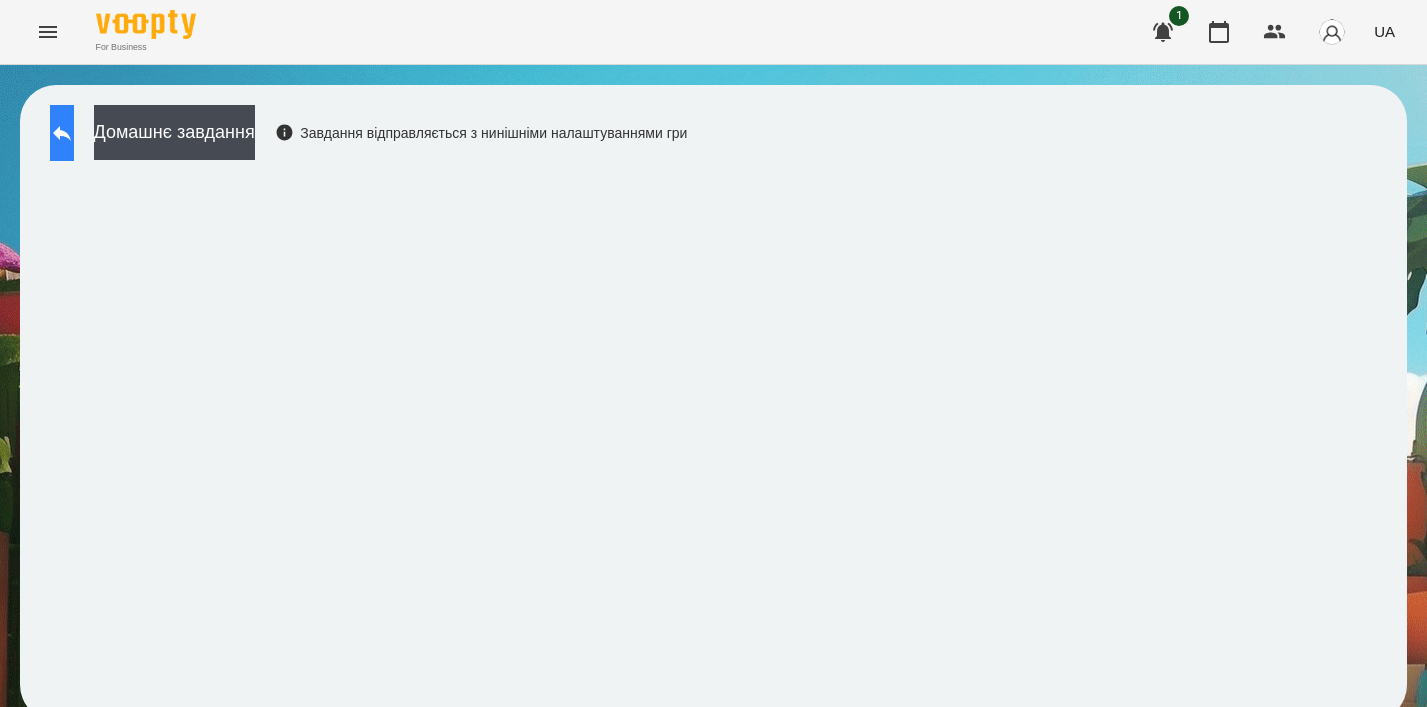 click 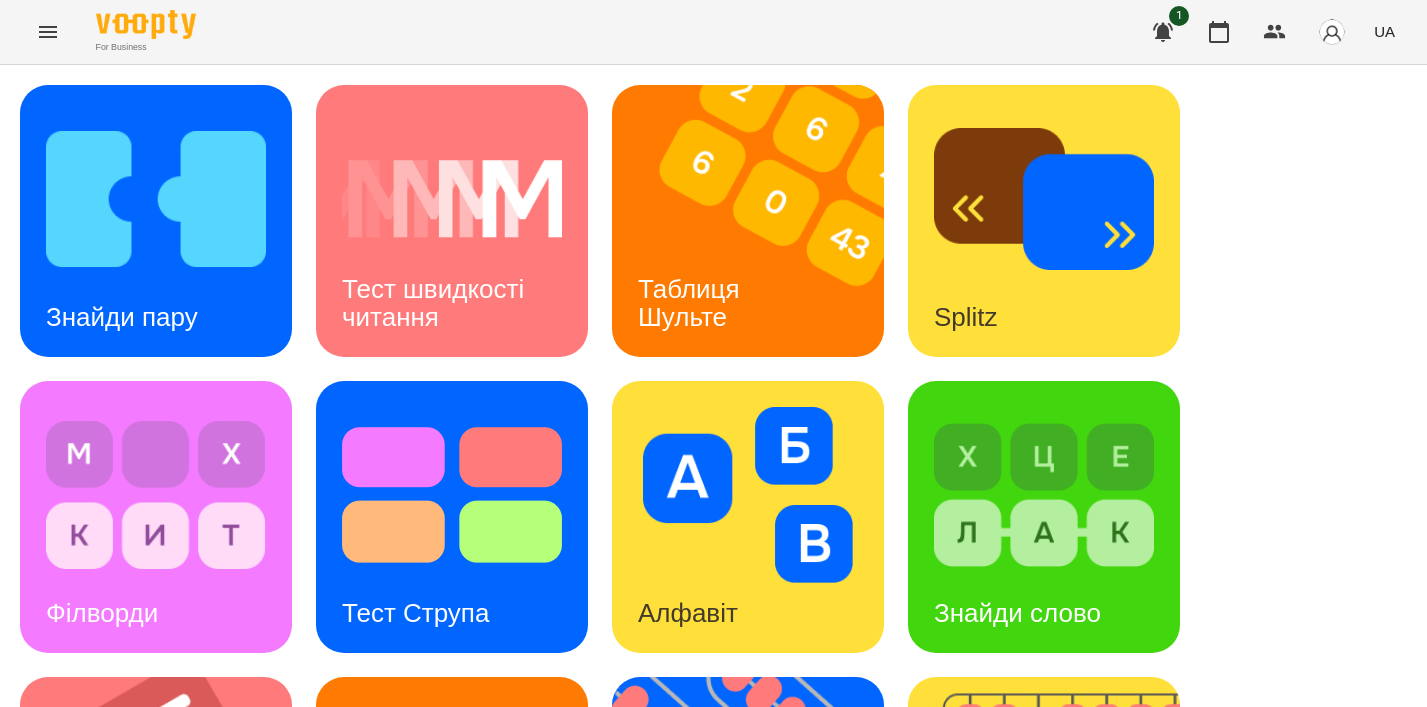drag, startPoint x: 1380, startPoint y: 251, endPoint x: 1296, endPoint y: 187, distance: 105.60303 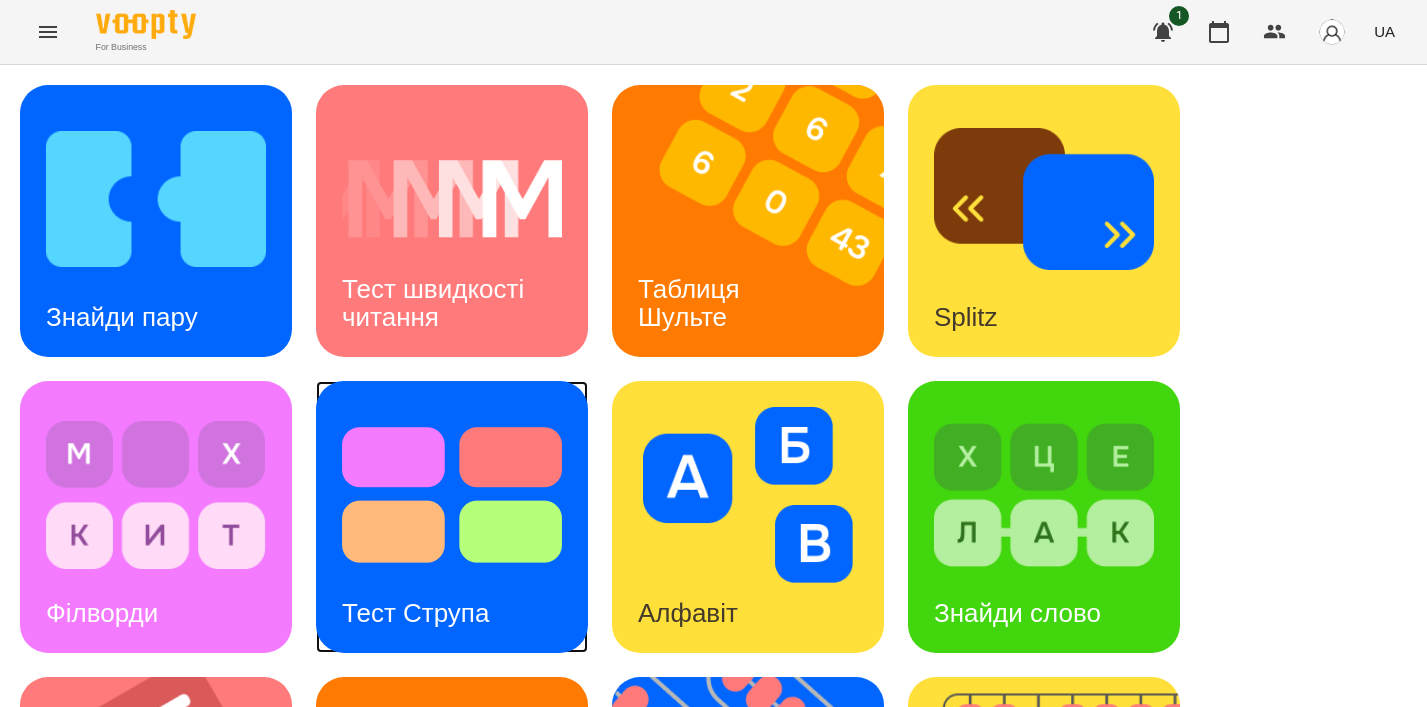 click at bounding box center [452, 495] 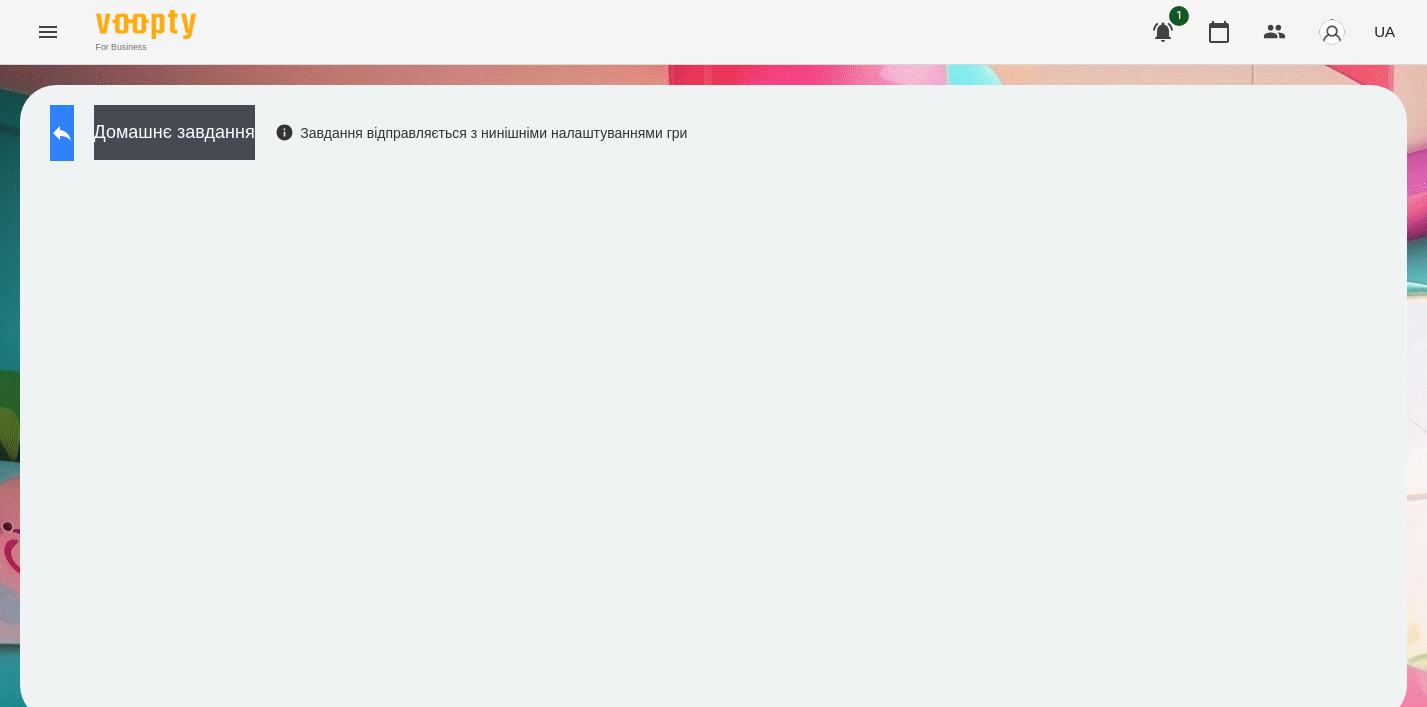 drag, startPoint x: 139, startPoint y: 138, endPoint x: 80, endPoint y: 125, distance: 60.41523 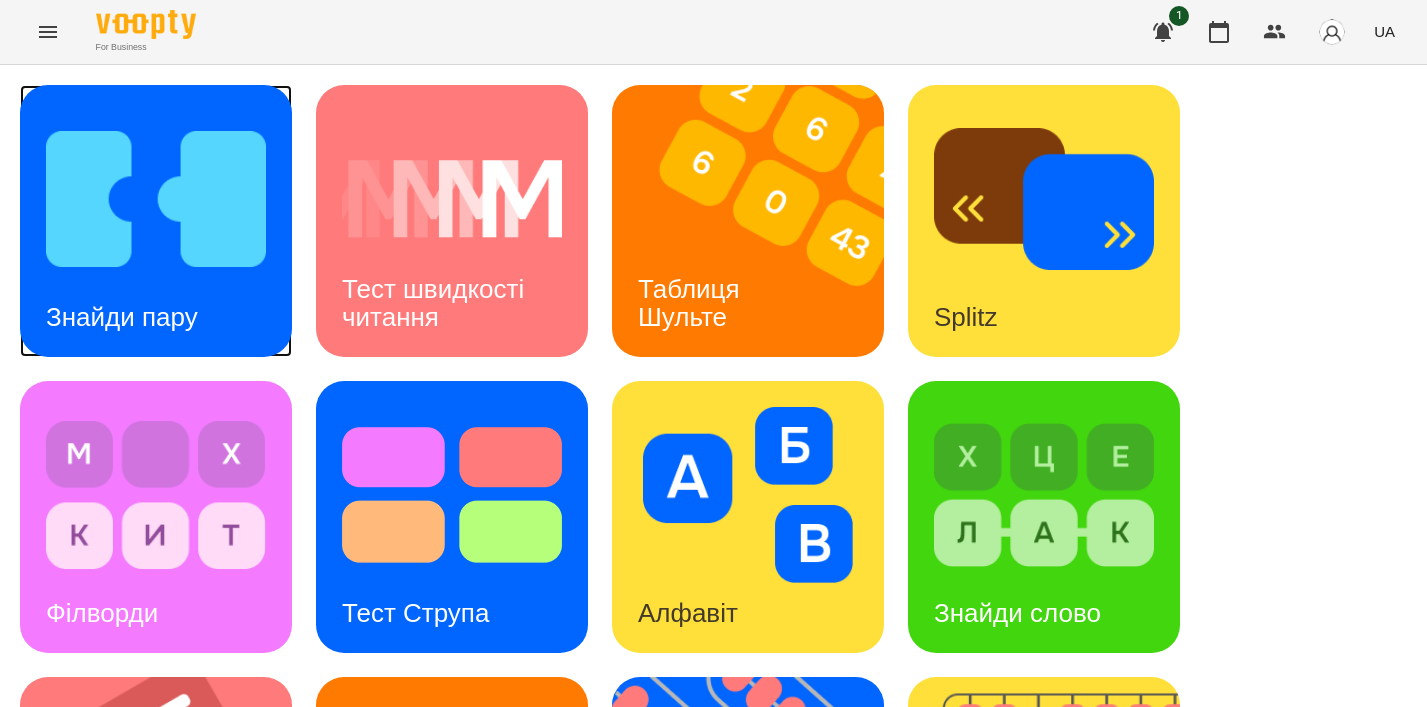 click at bounding box center [156, 199] 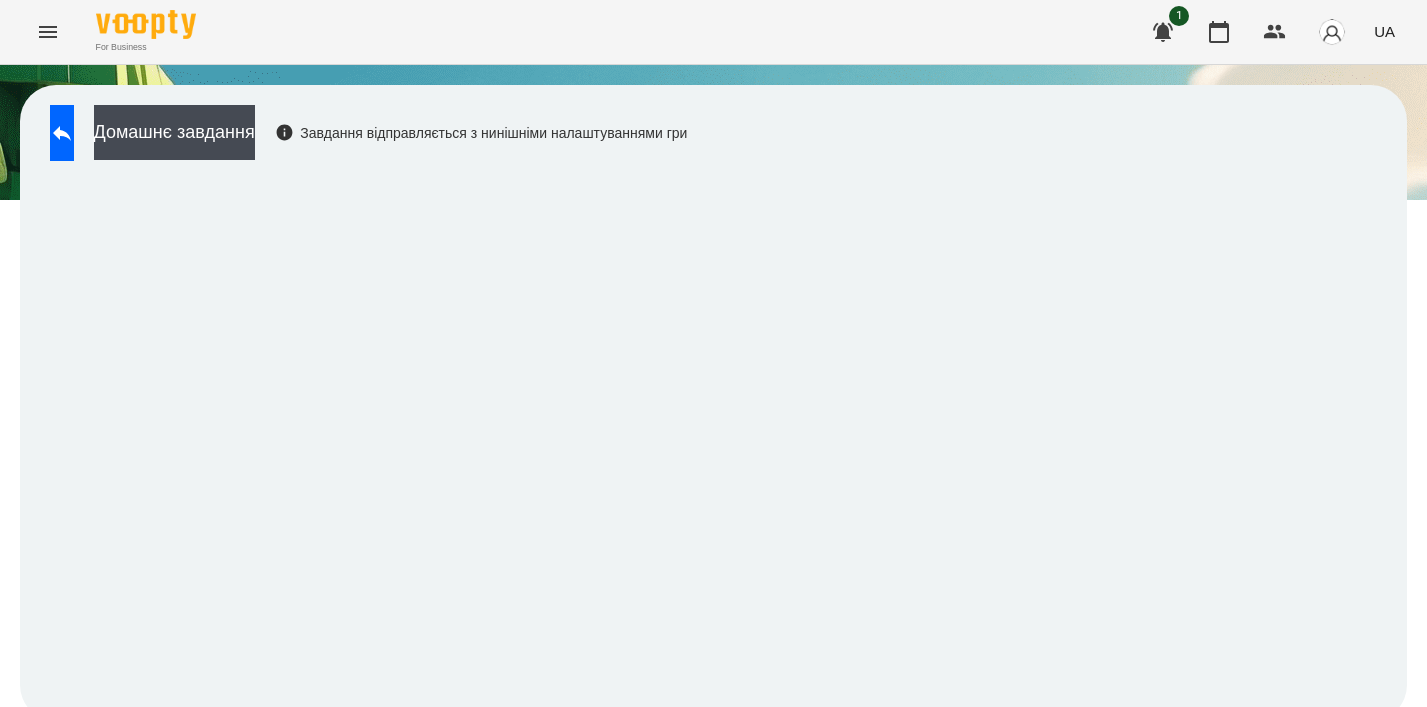 scroll, scrollTop: 14, scrollLeft: 0, axis: vertical 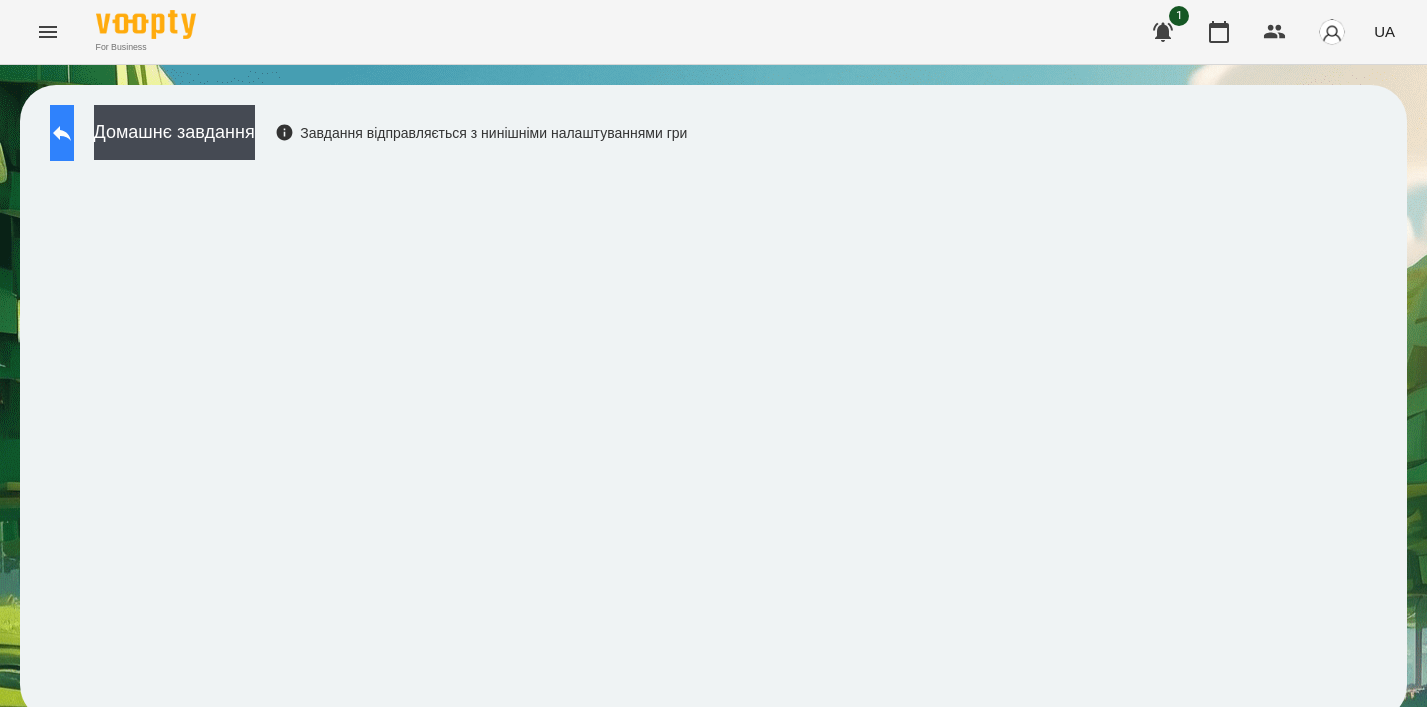 click at bounding box center (62, 133) 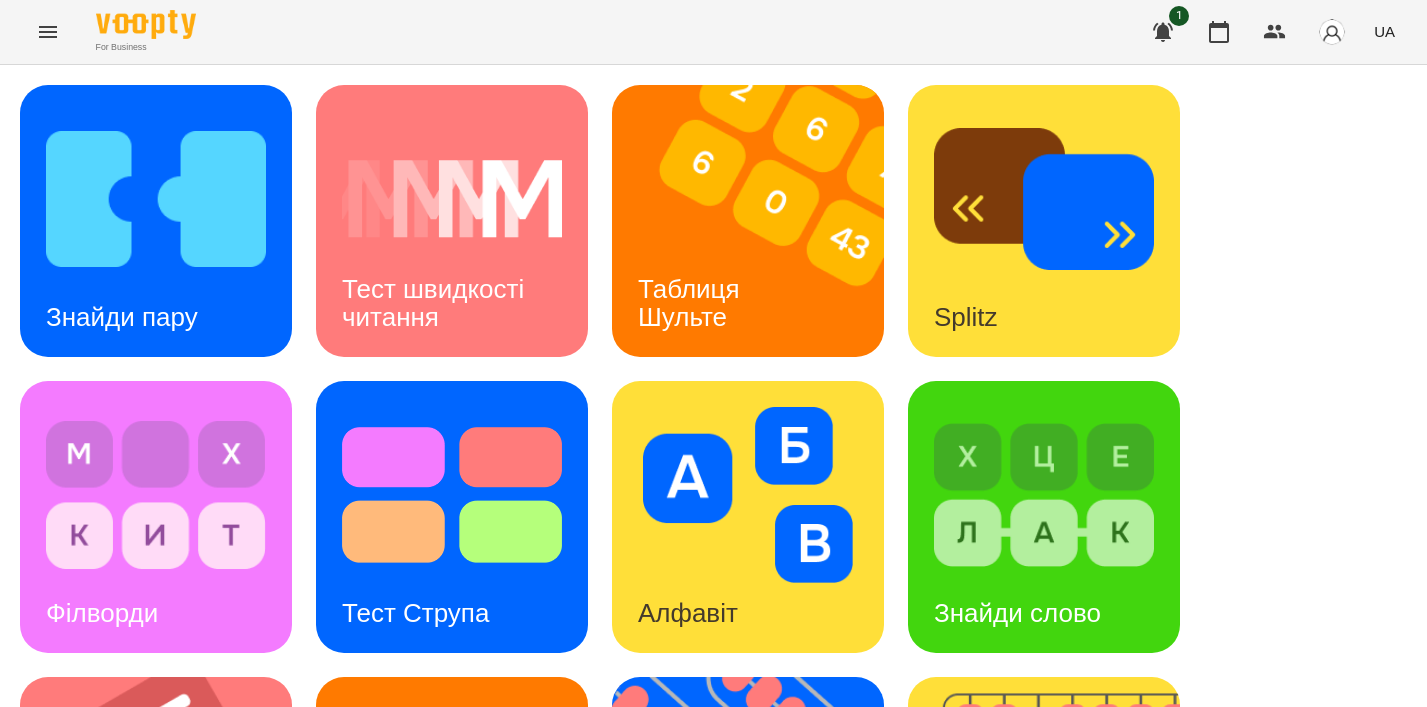 scroll, scrollTop: 605, scrollLeft: 0, axis: vertical 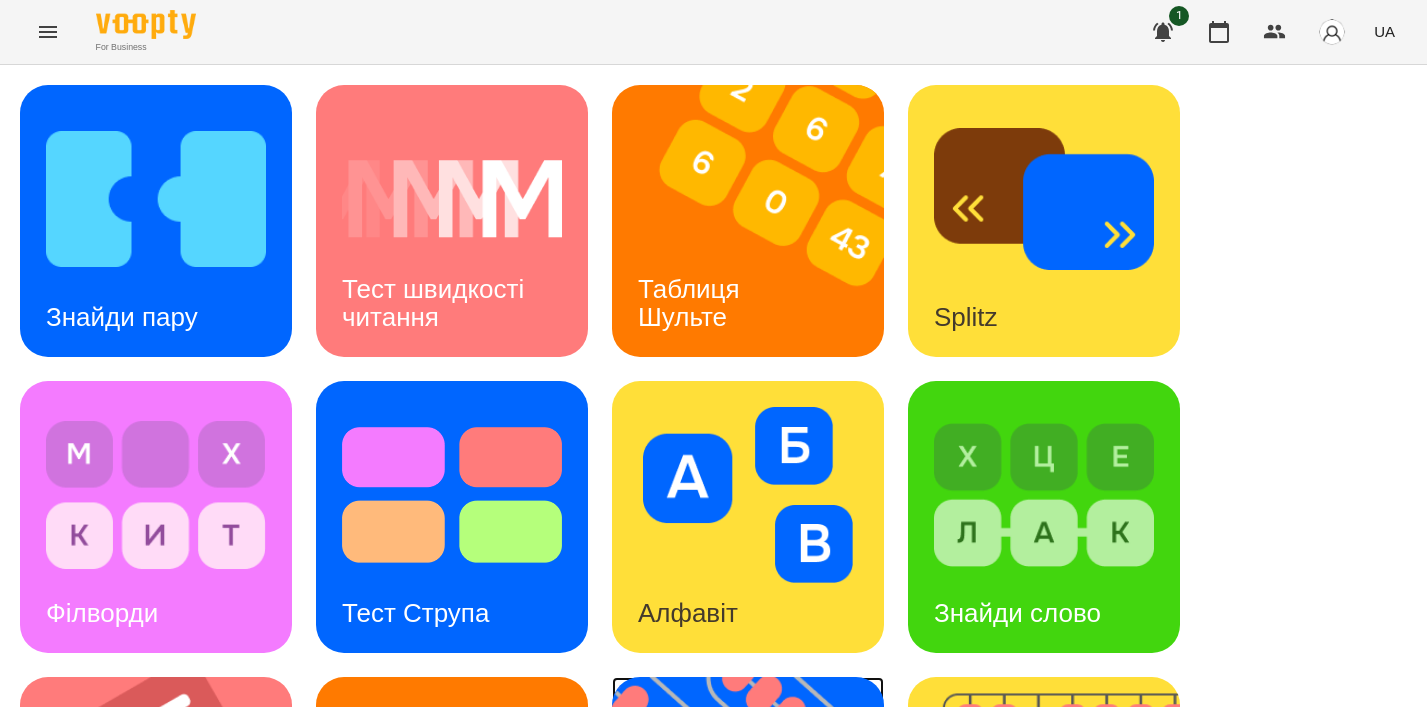 click on "Флешкарти" at bounding box center [706, 909] 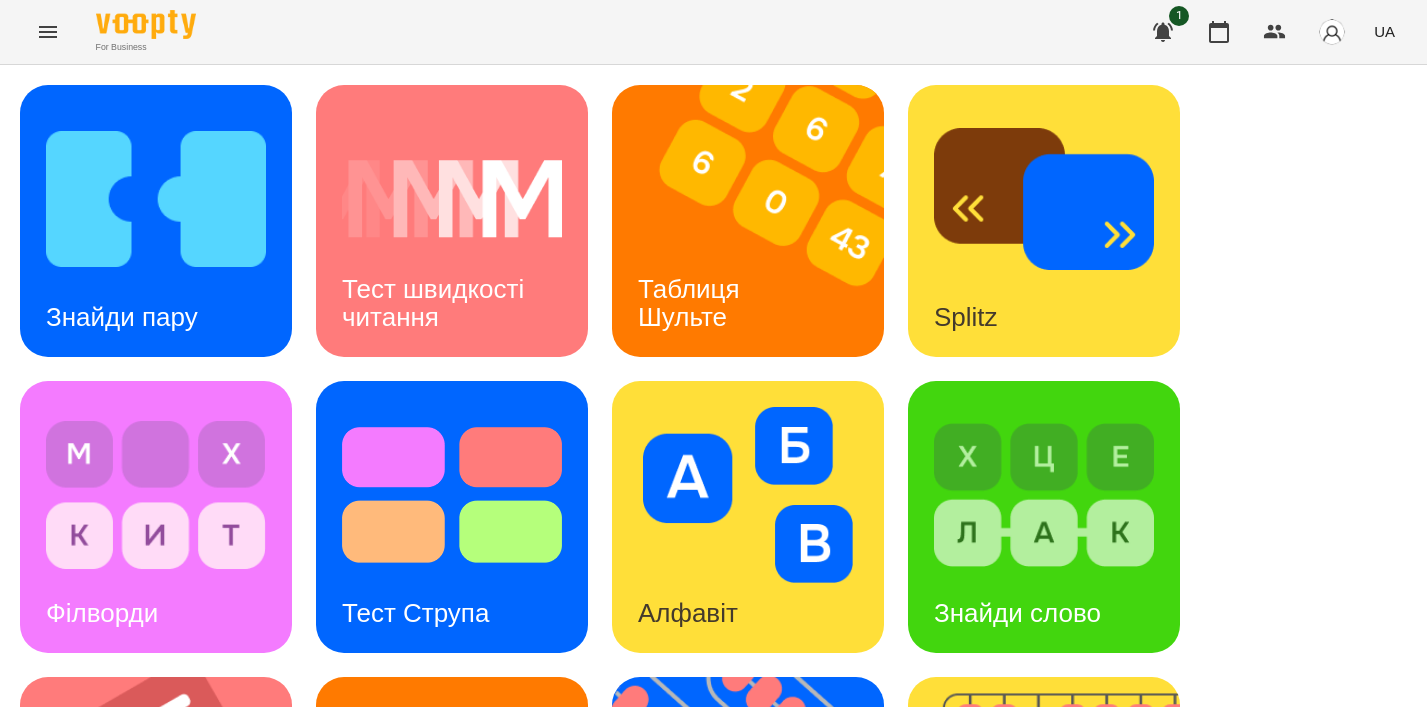 scroll, scrollTop: 0, scrollLeft: 0, axis: both 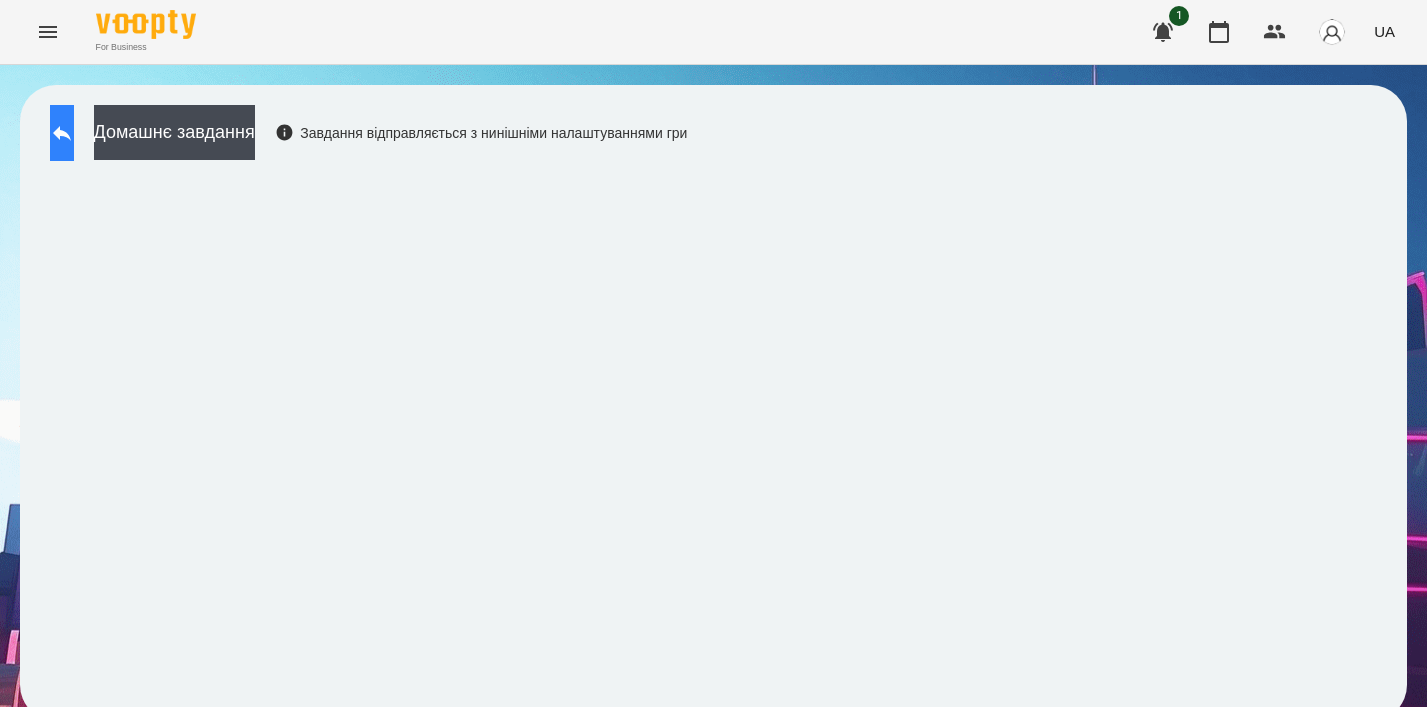click 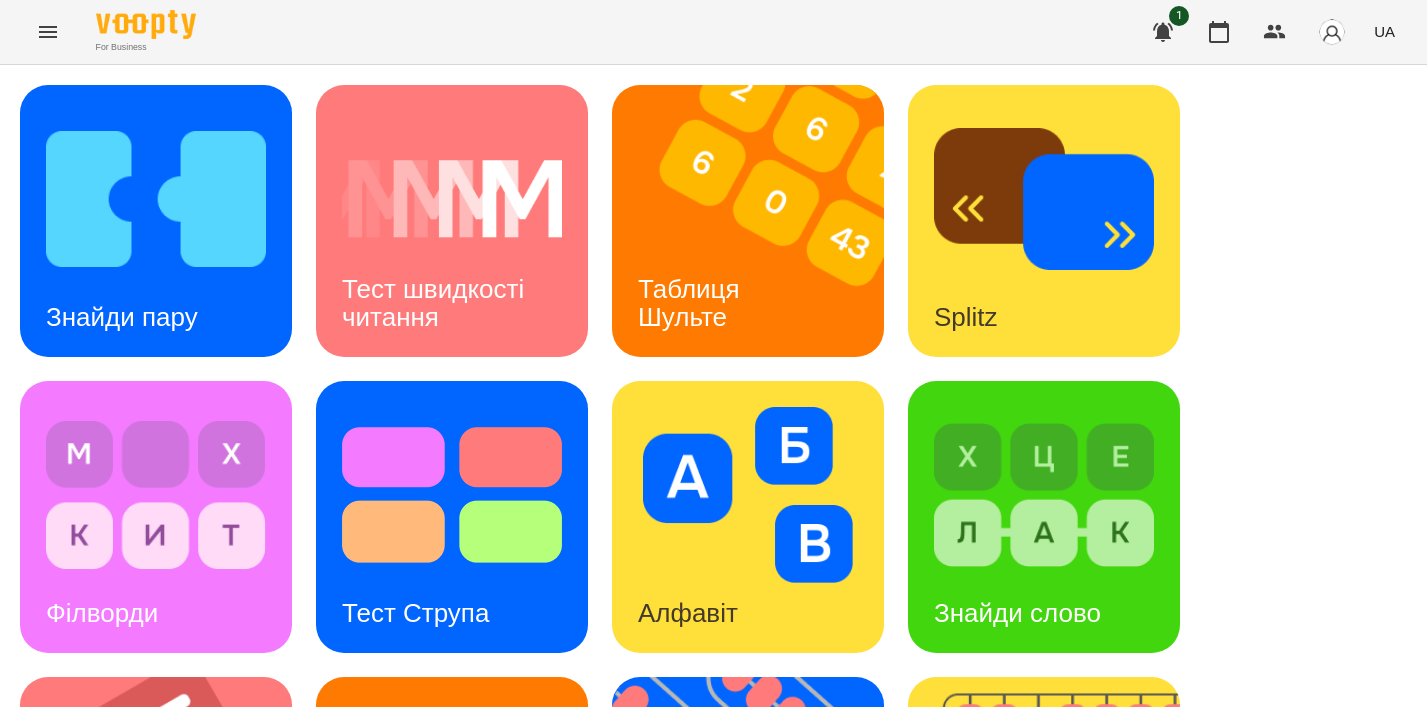 scroll, scrollTop: 529, scrollLeft: 0, axis: vertical 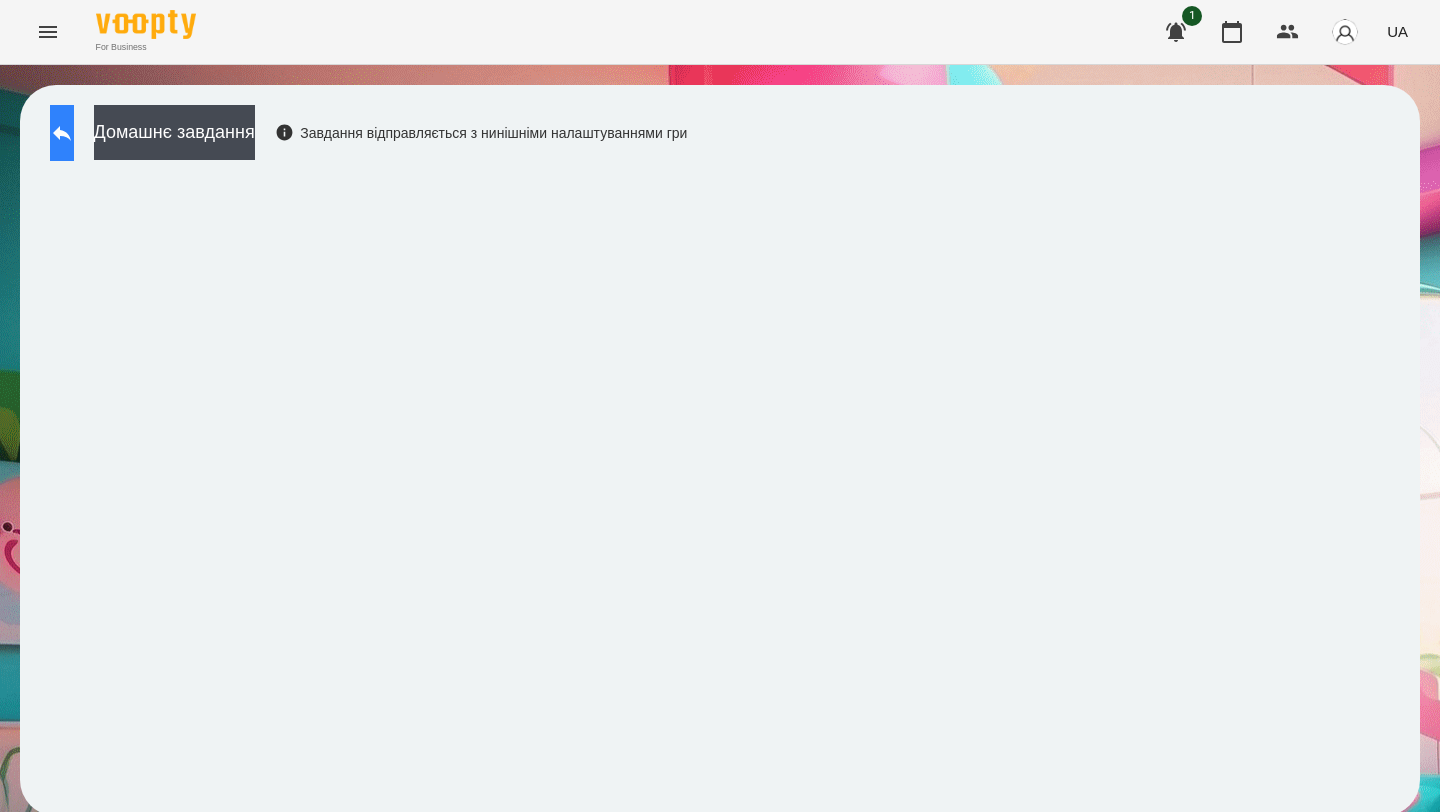 click at bounding box center (62, 133) 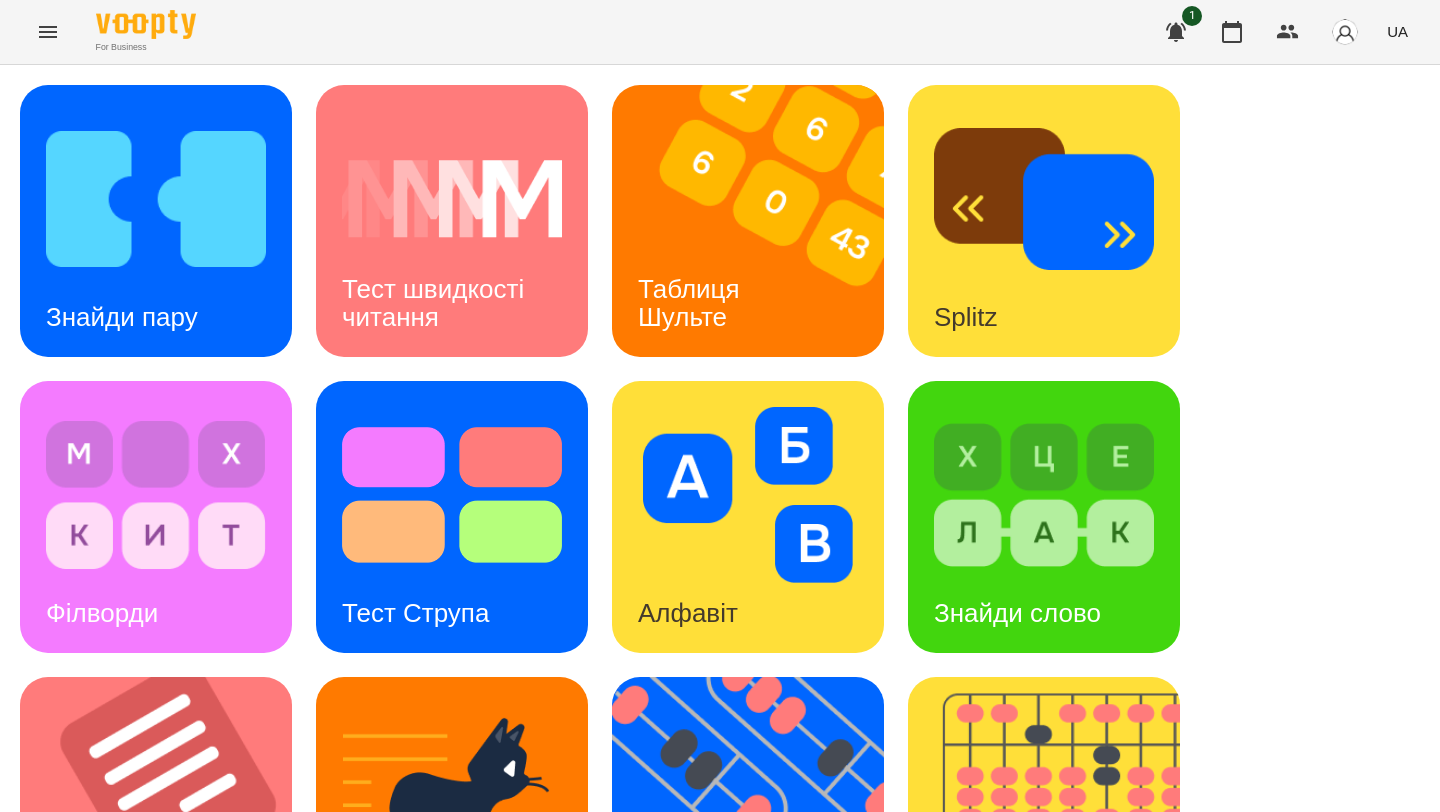 scroll, scrollTop: 749, scrollLeft: 0, axis: vertical 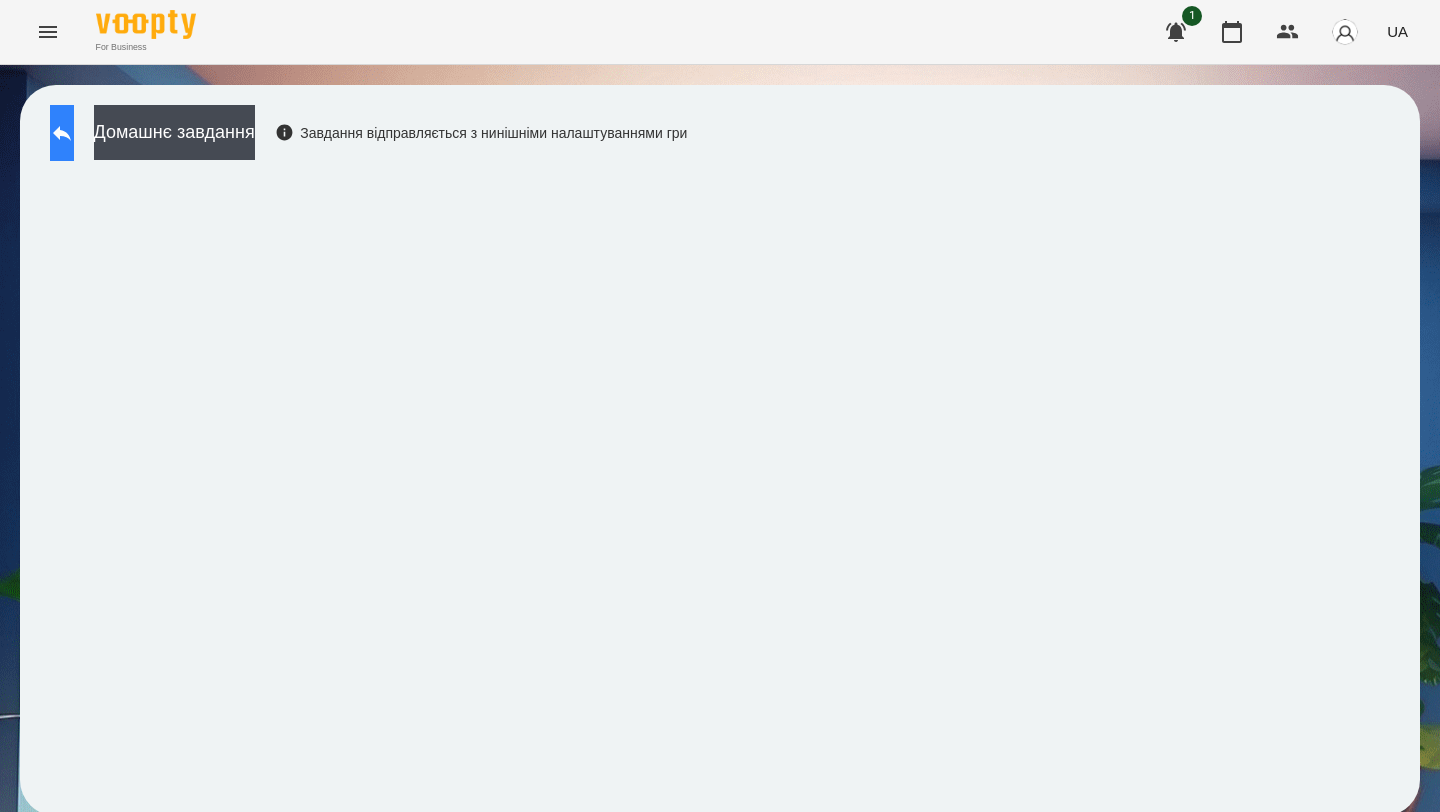 click at bounding box center (62, 133) 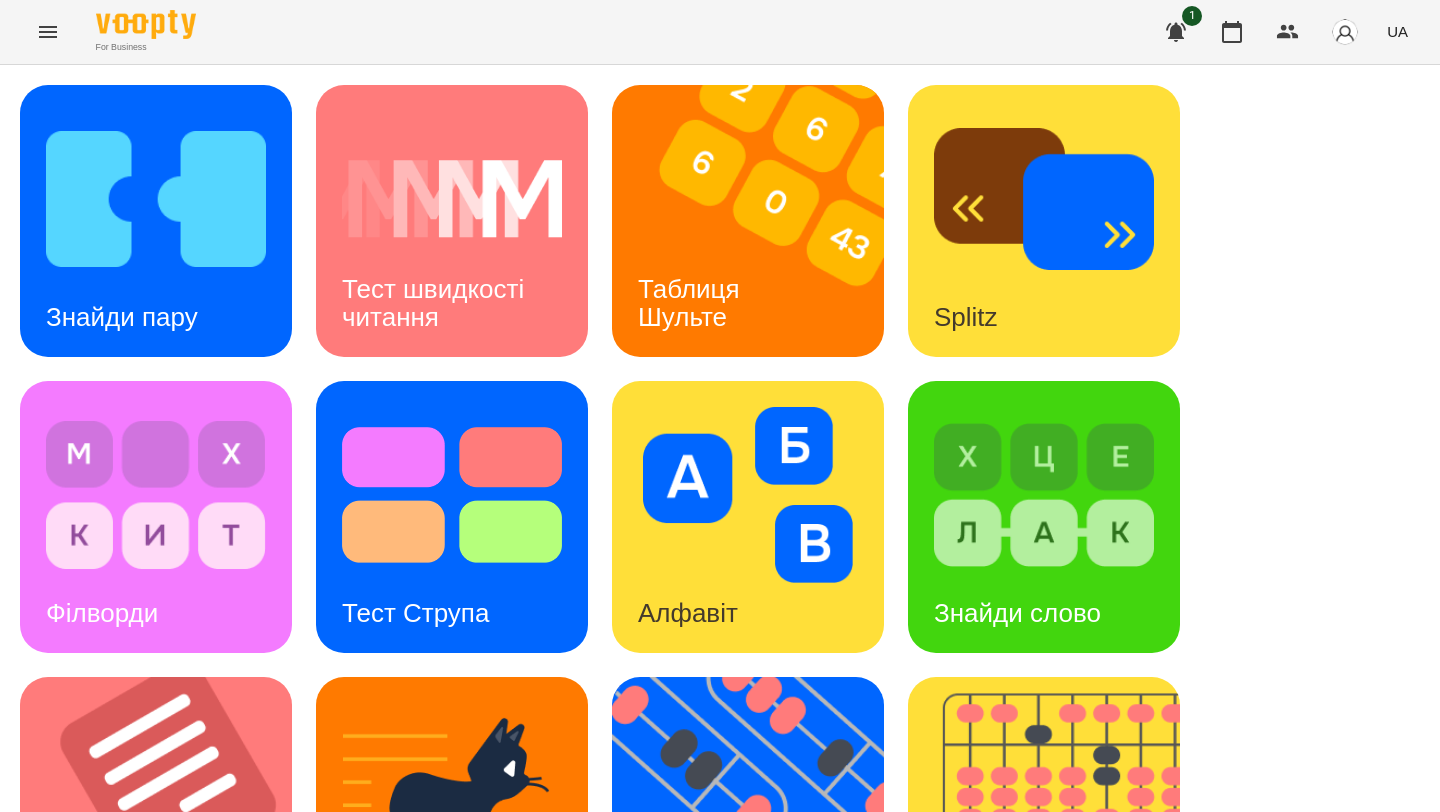 scroll, scrollTop: 749, scrollLeft: 0, axis: vertical 